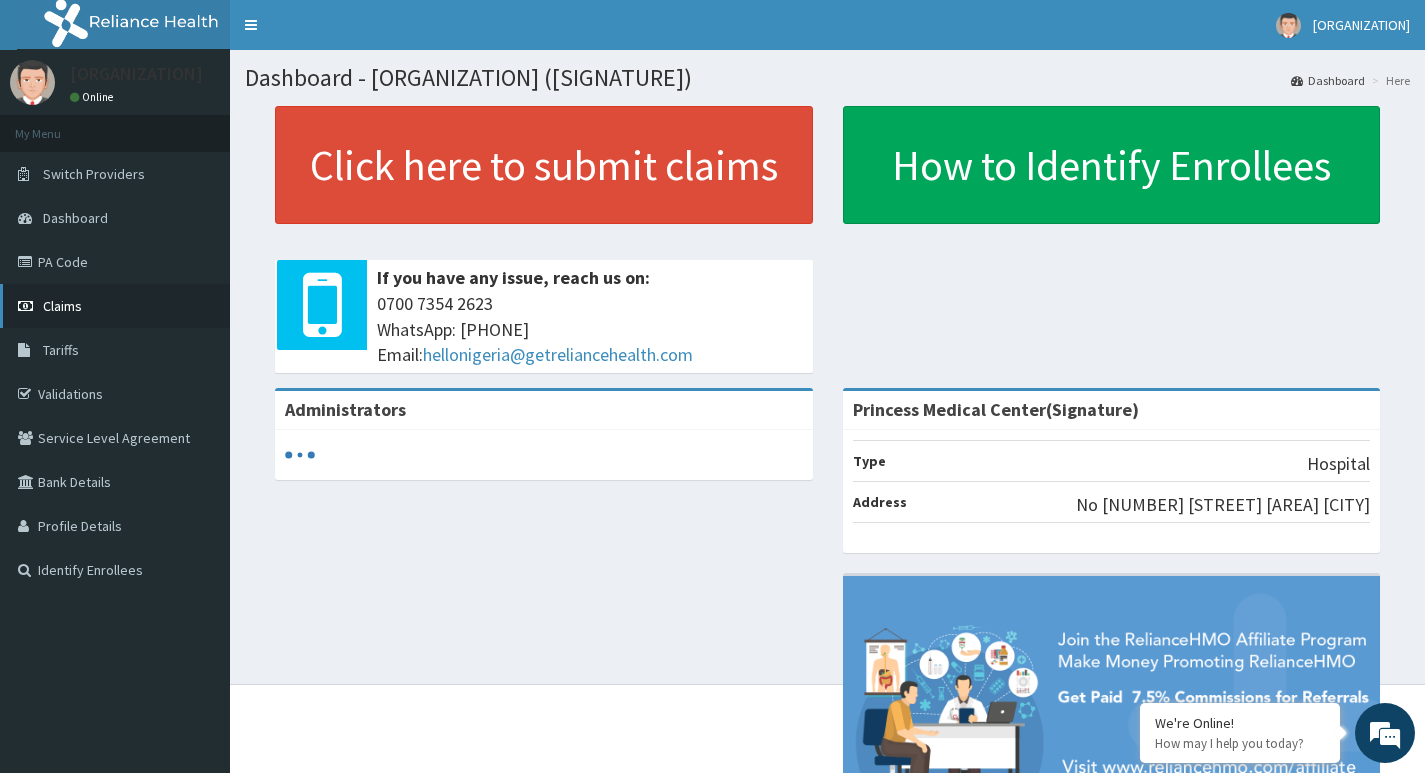scroll, scrollTop: 0, scrollLeft: 0, axis: both 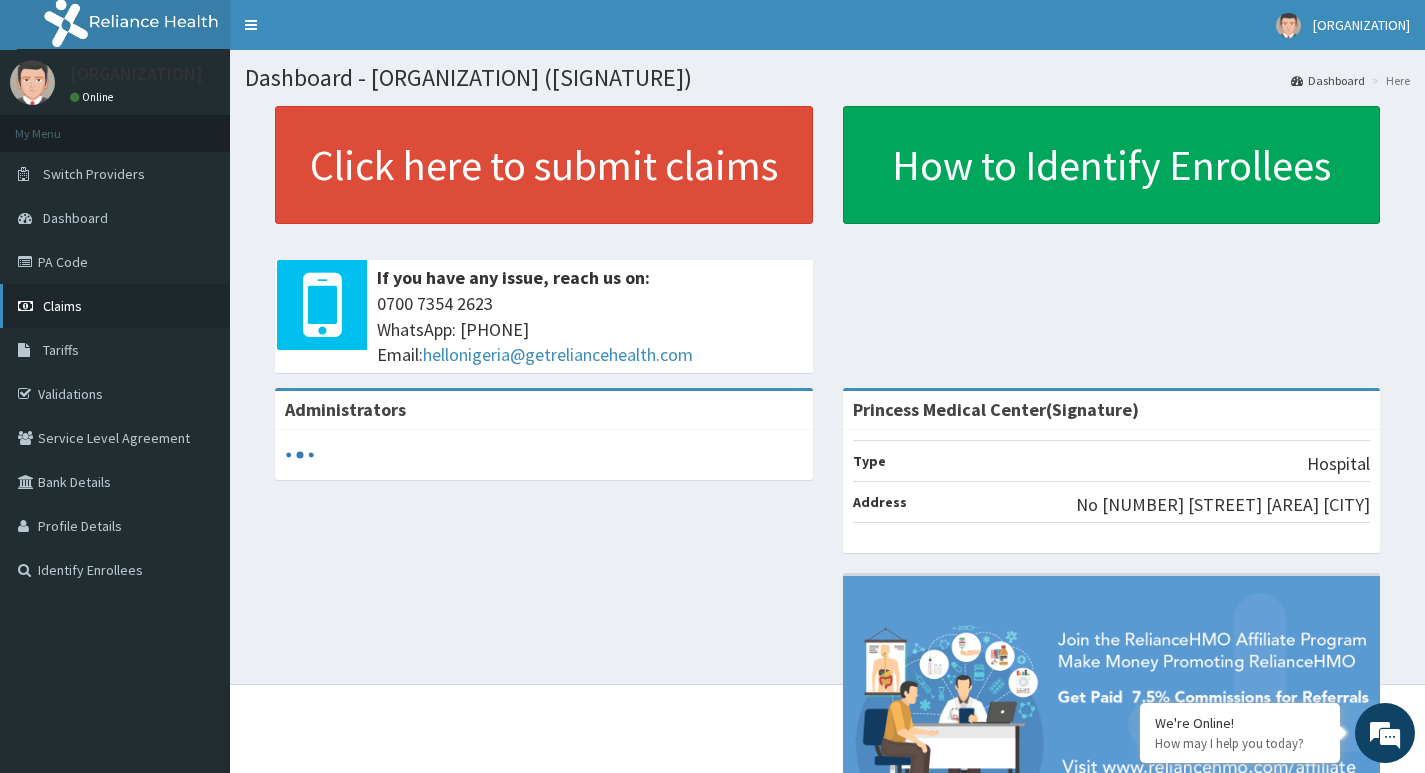 click on "Claims" at bounding box center [62, 306] 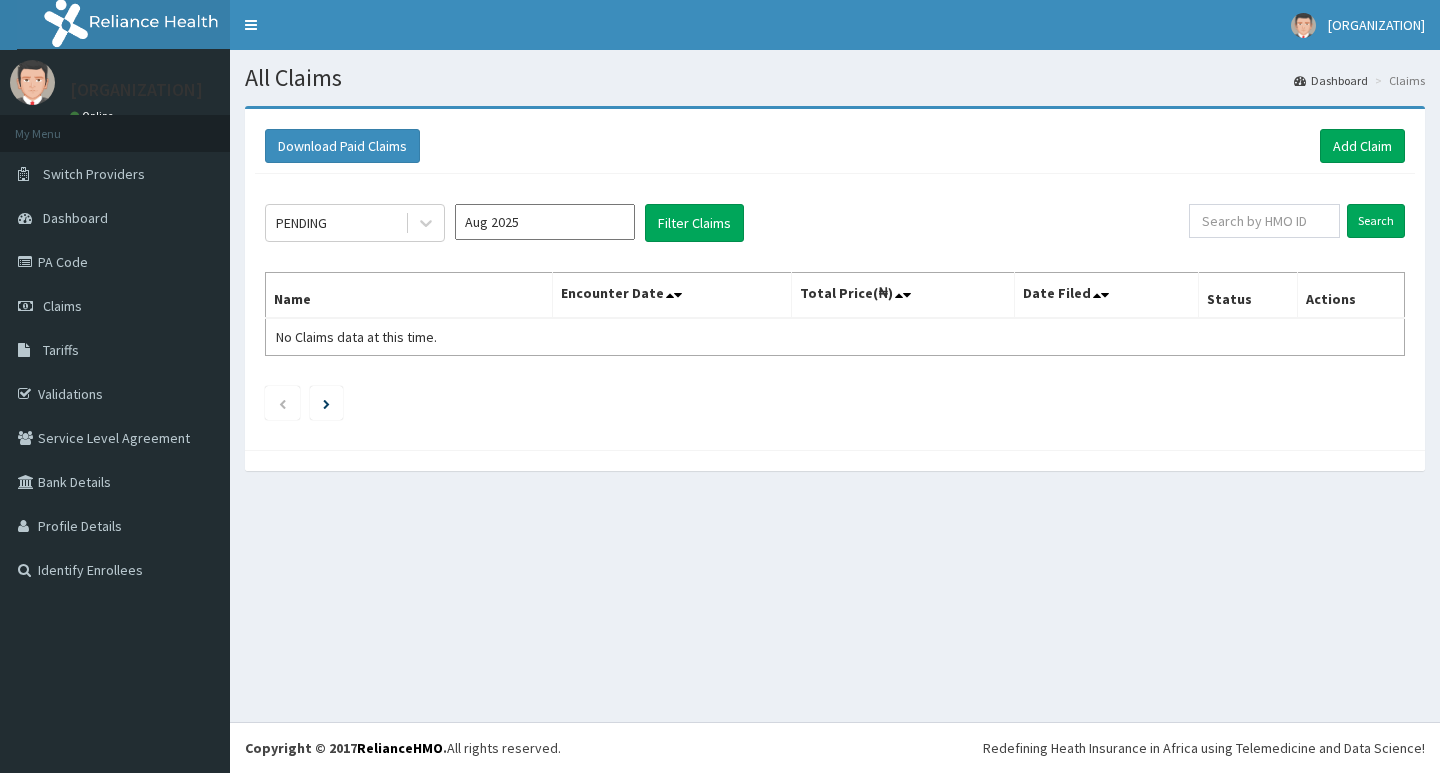 scroll, scrollTop: 0, scrollLeft: 0, axis: both 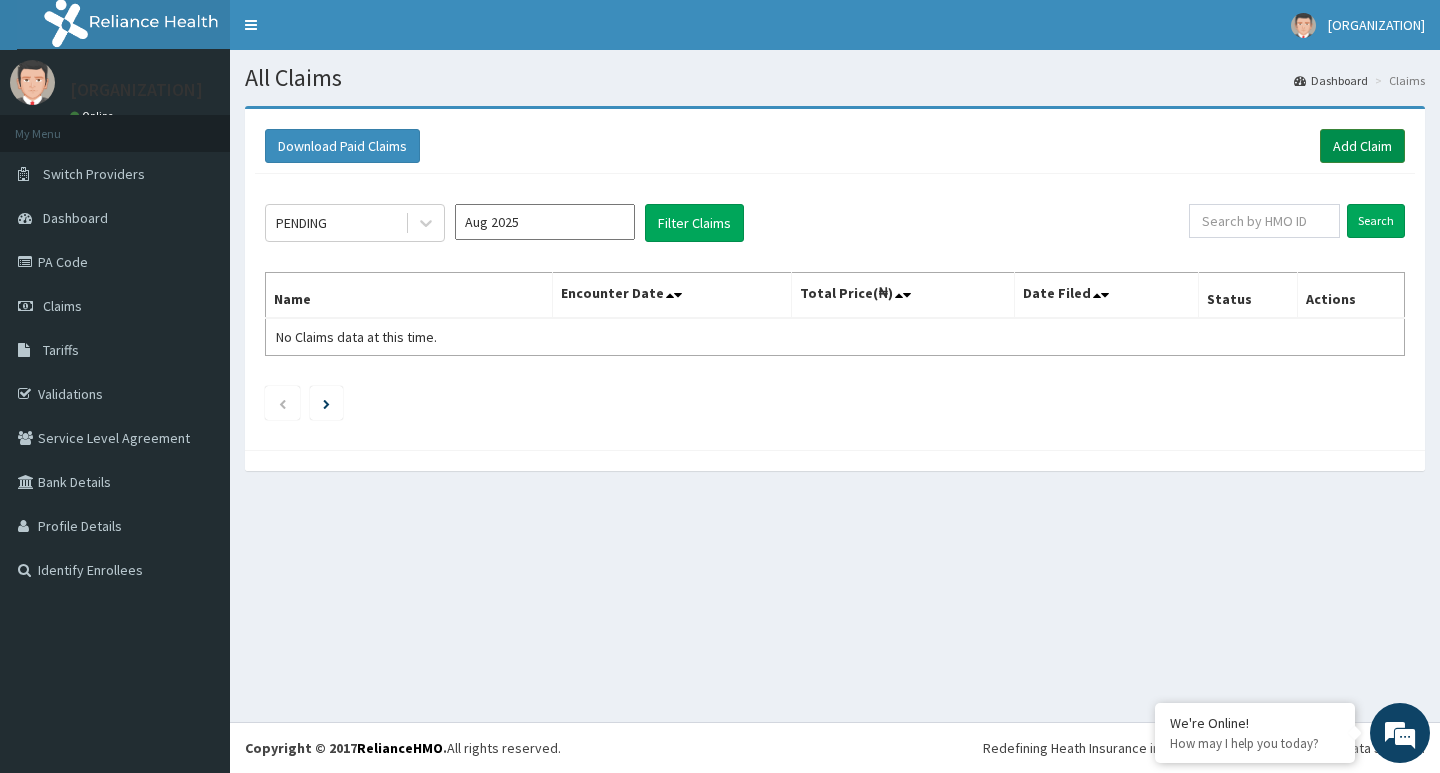 click on "Add Claim" at bounding box center (1362, 146) 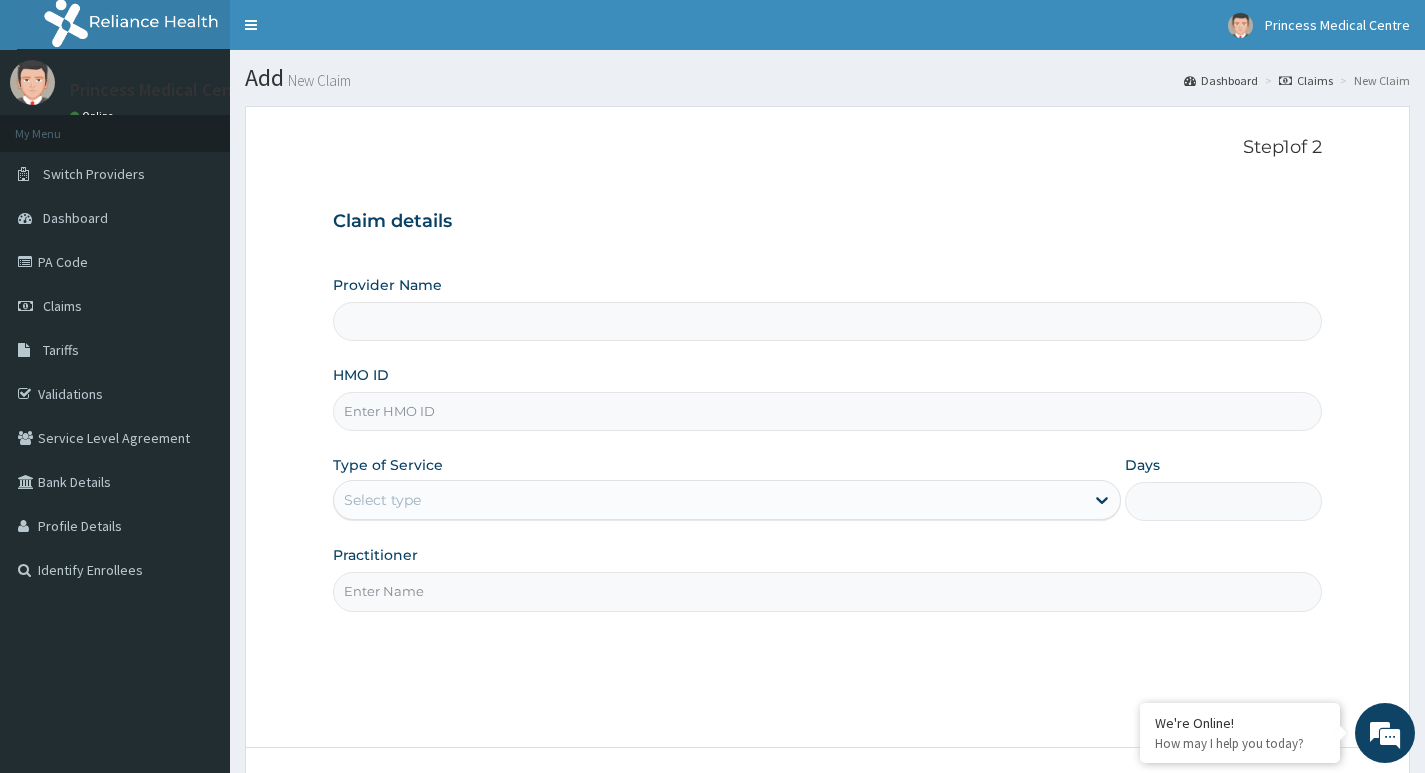 scroll, scrollTop: 0, scrollLeft: 0, axis: both 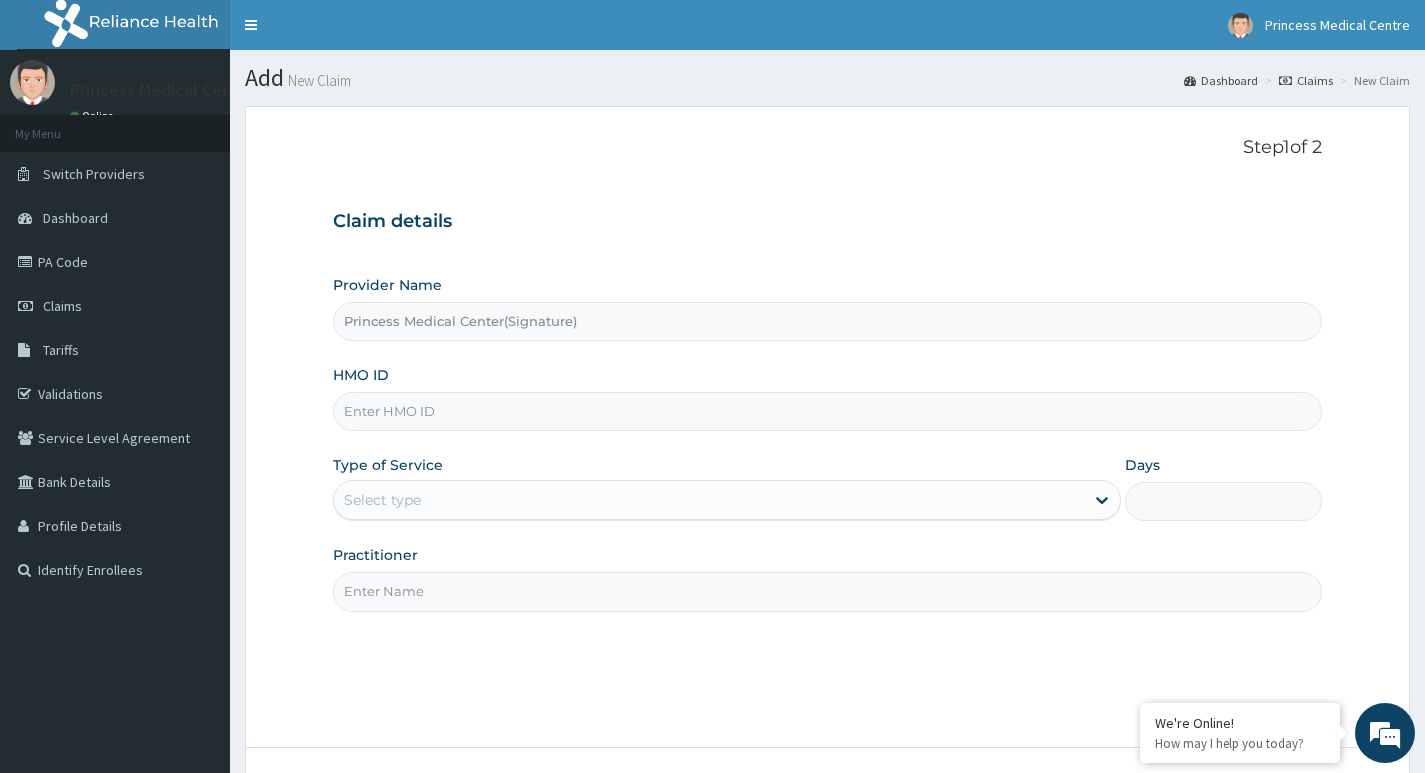 paste on "TMT/10267/A" 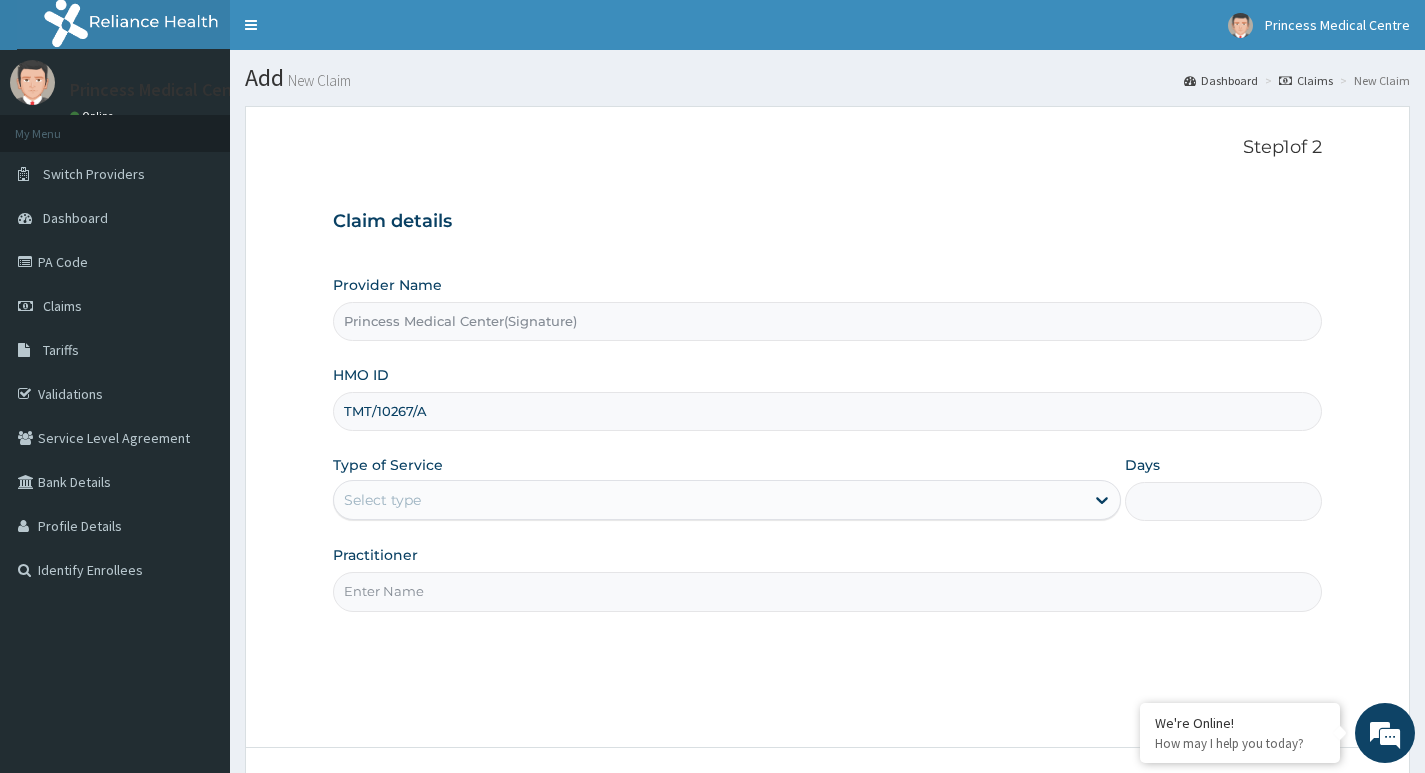 type on "TMT/10267/A" 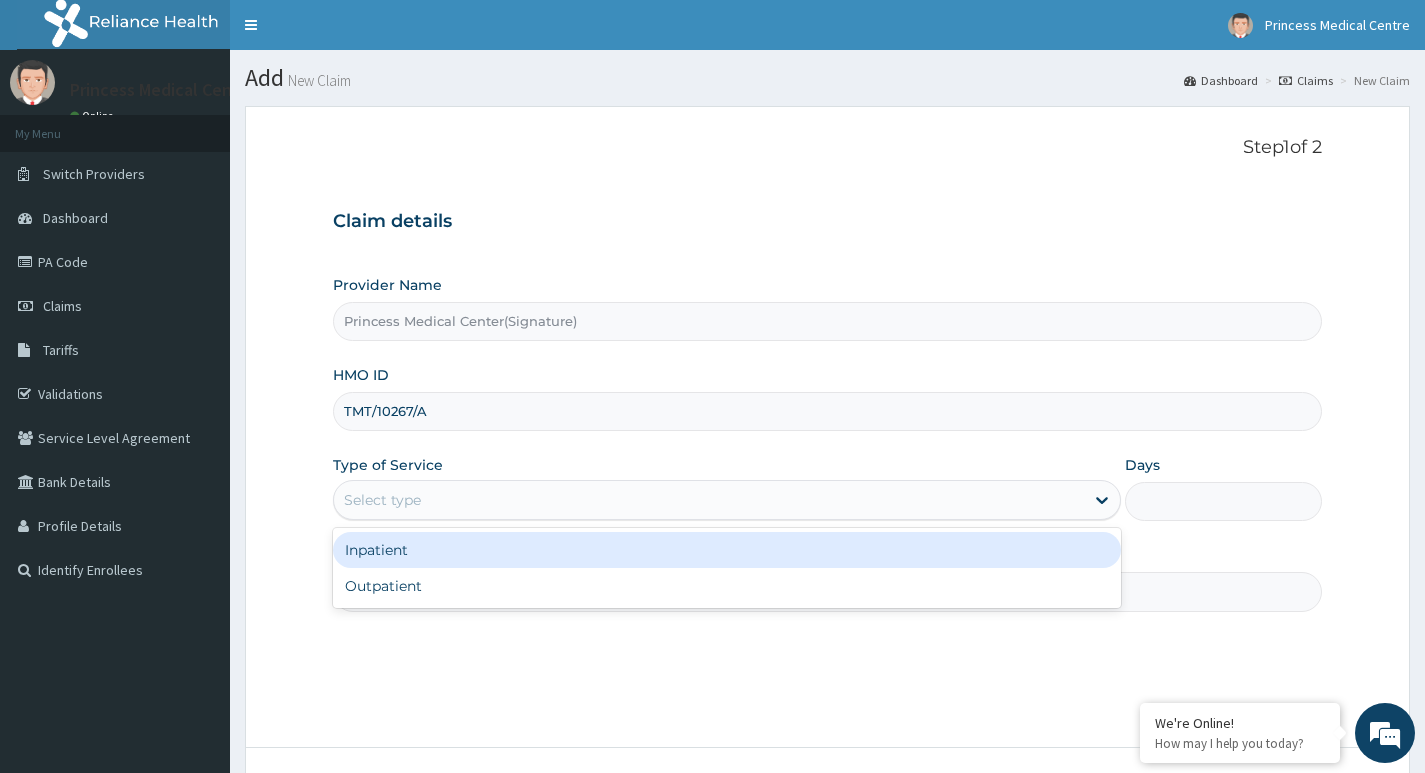 drag, startPoint x: 486, startPoint y: 490, endPoint x: 483, endPoint y: 528, distance: 38.118237 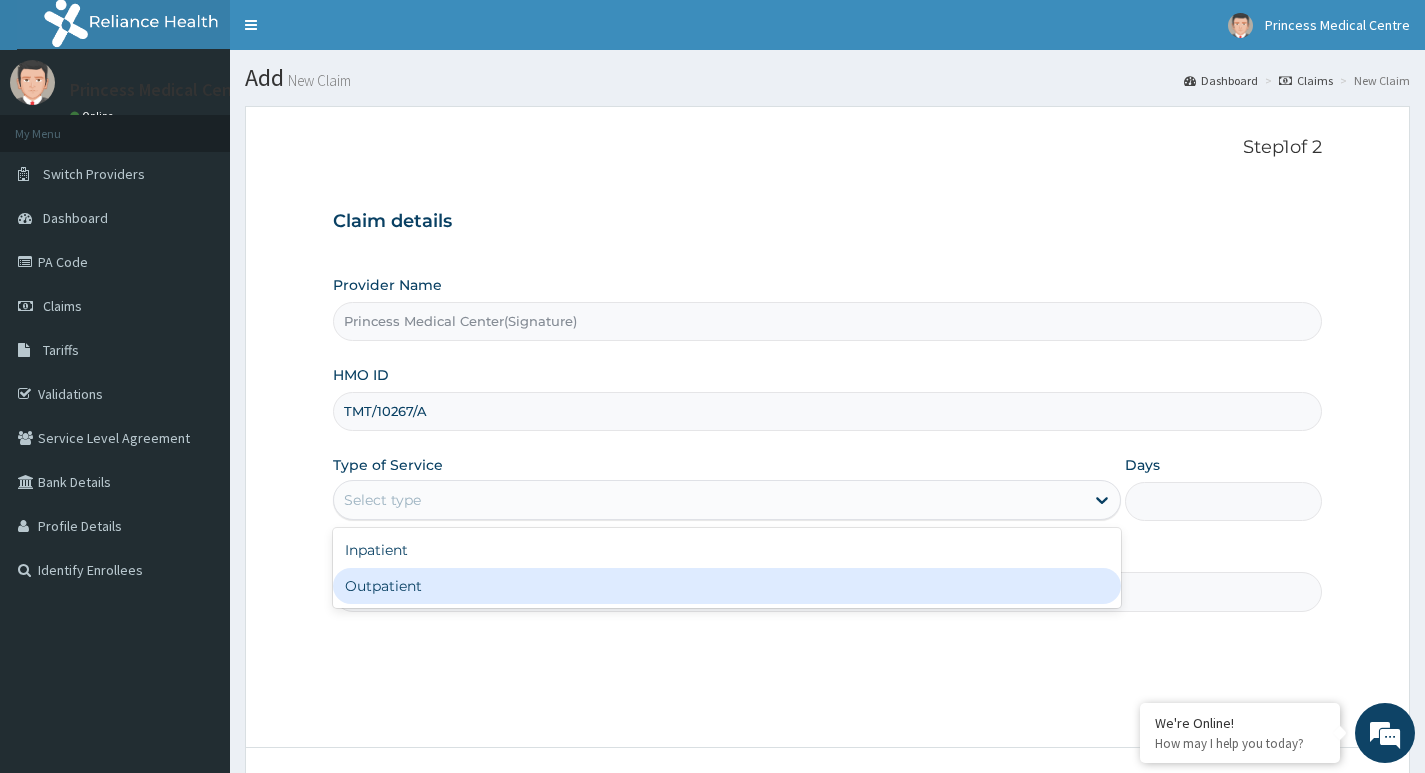 click on "Outpatient" at bounding box center [727, 586] 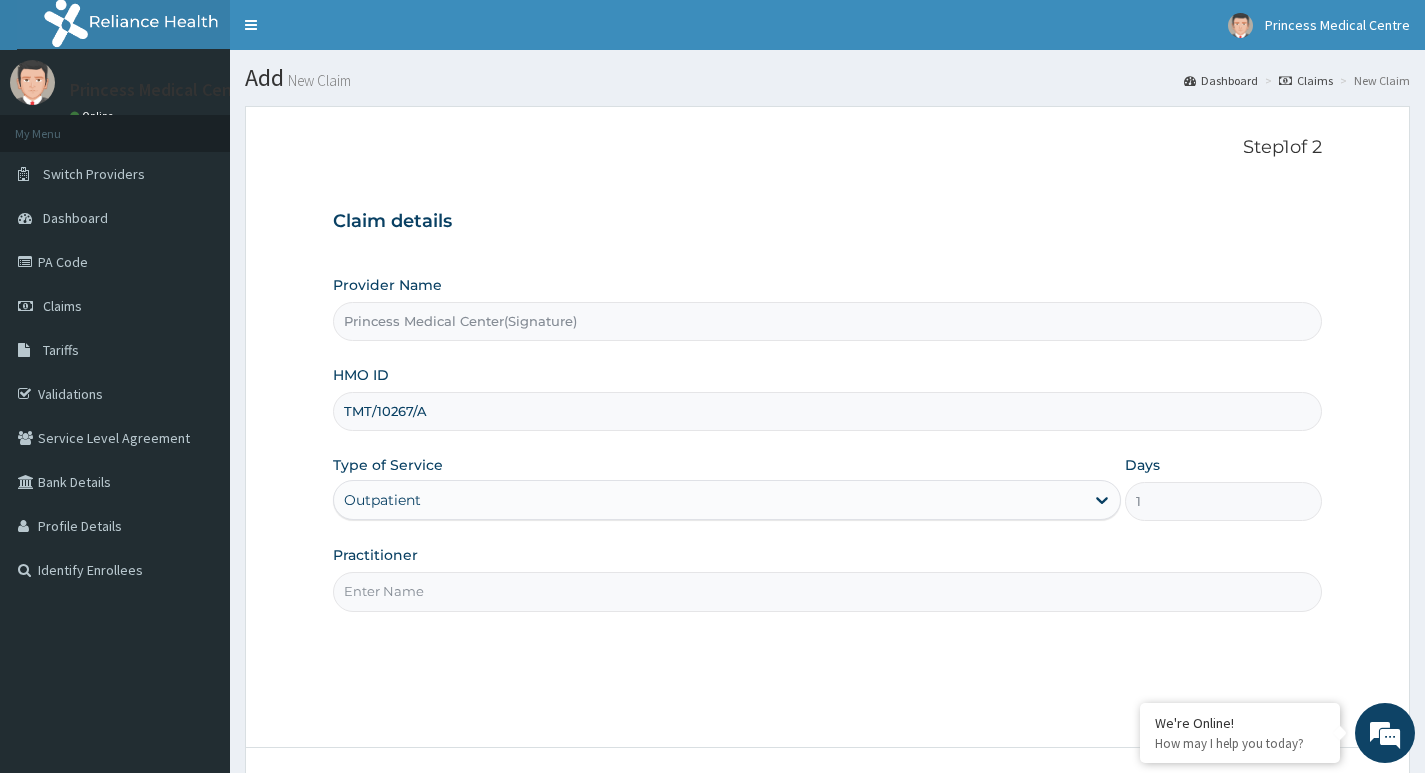 click on "Practitioner" at bounding box center (827, 591) 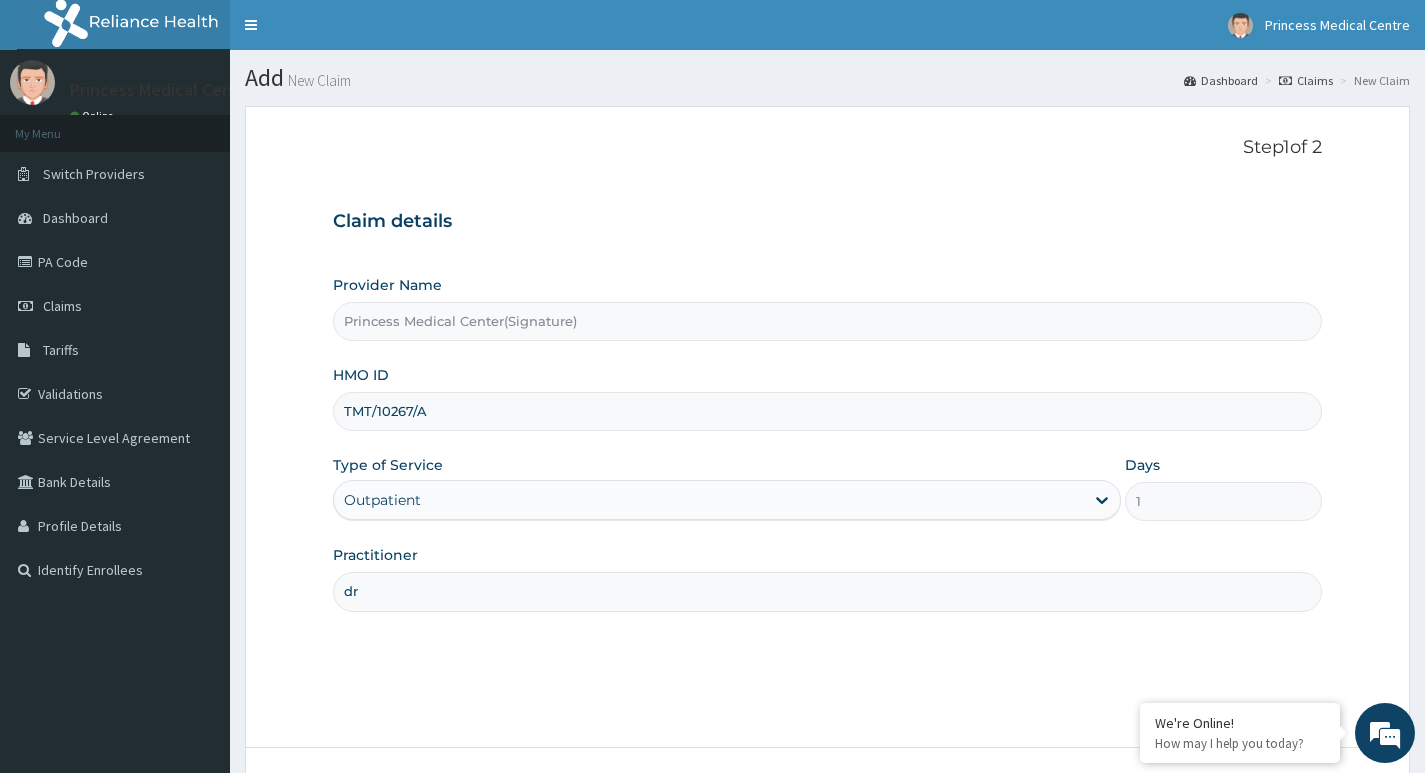 type on "d" 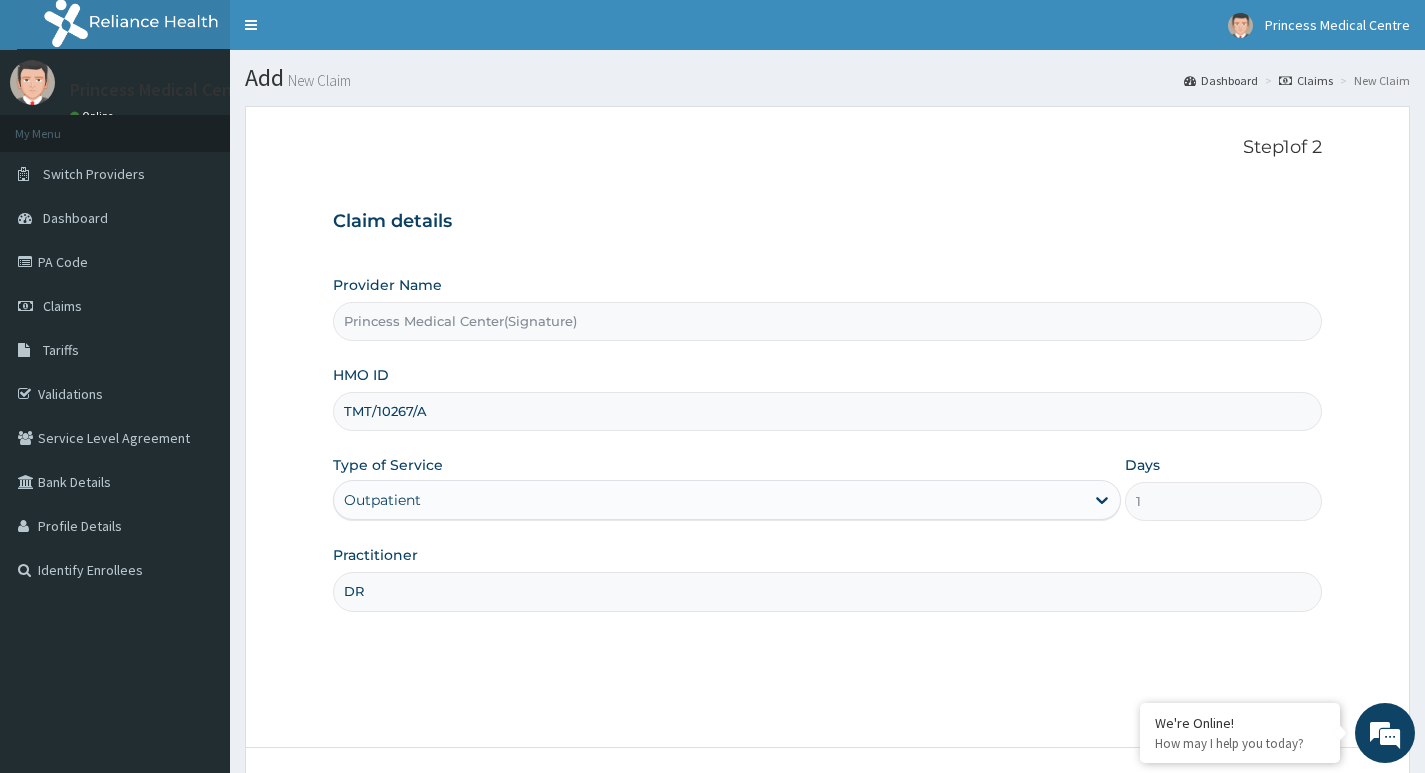 scroll, scrollTop: 0, scrollLeft: 0, axis: both 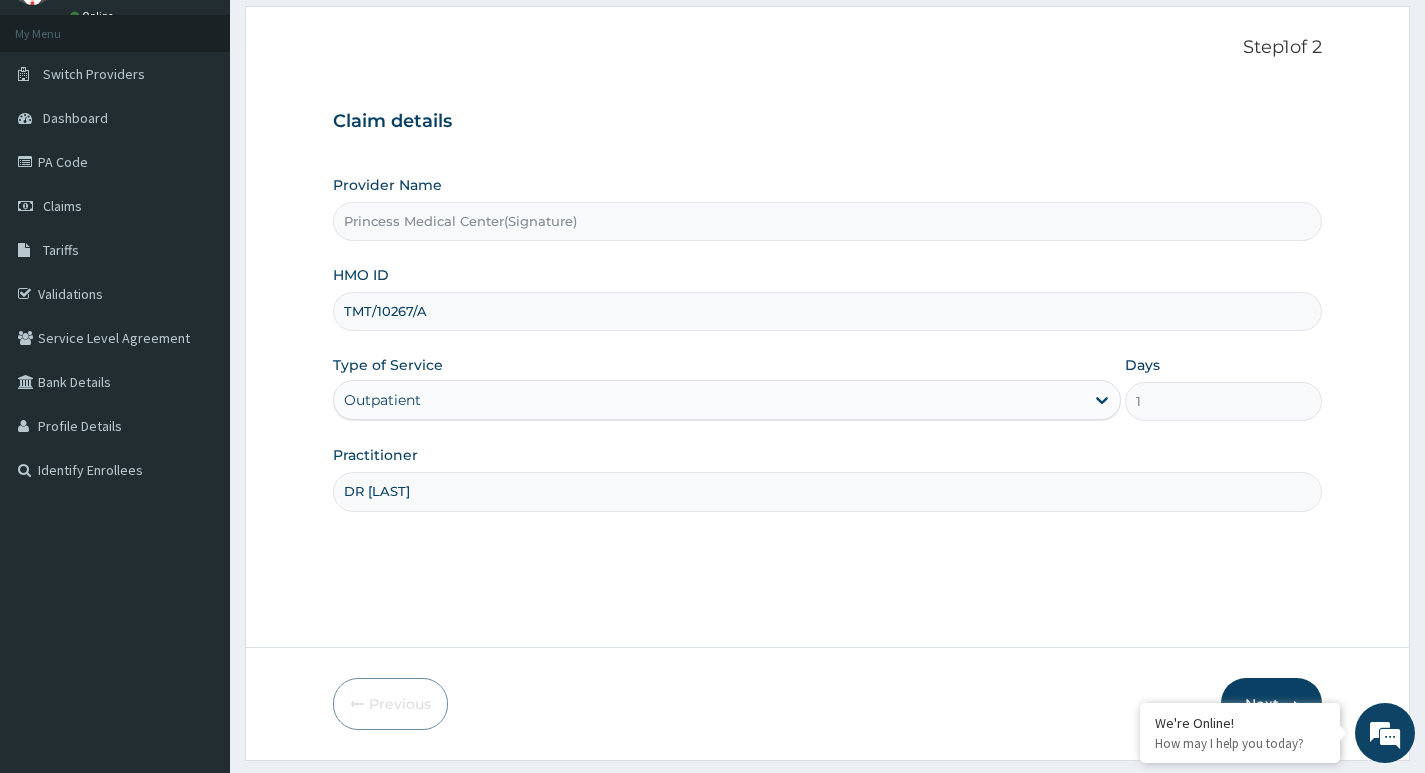 type on "DR GOGO.J" 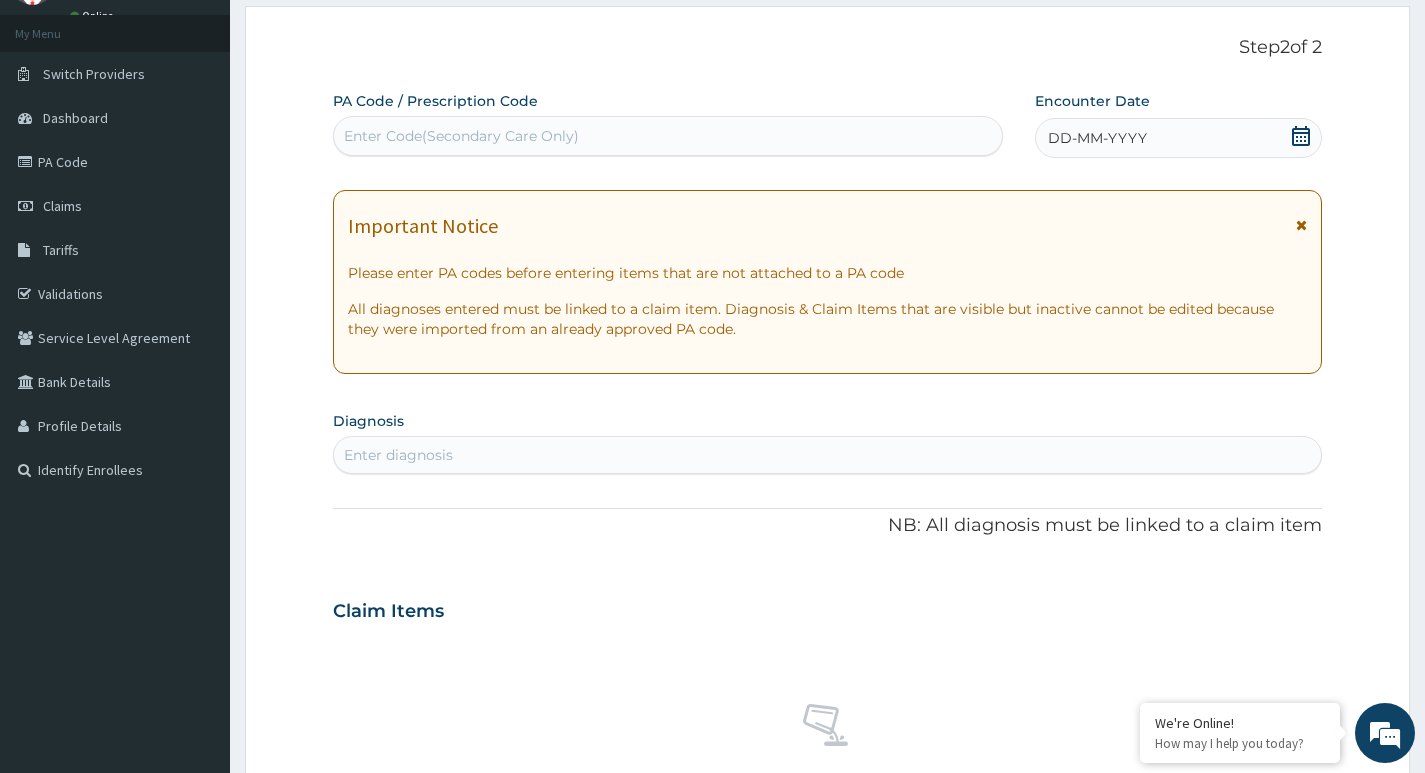 click 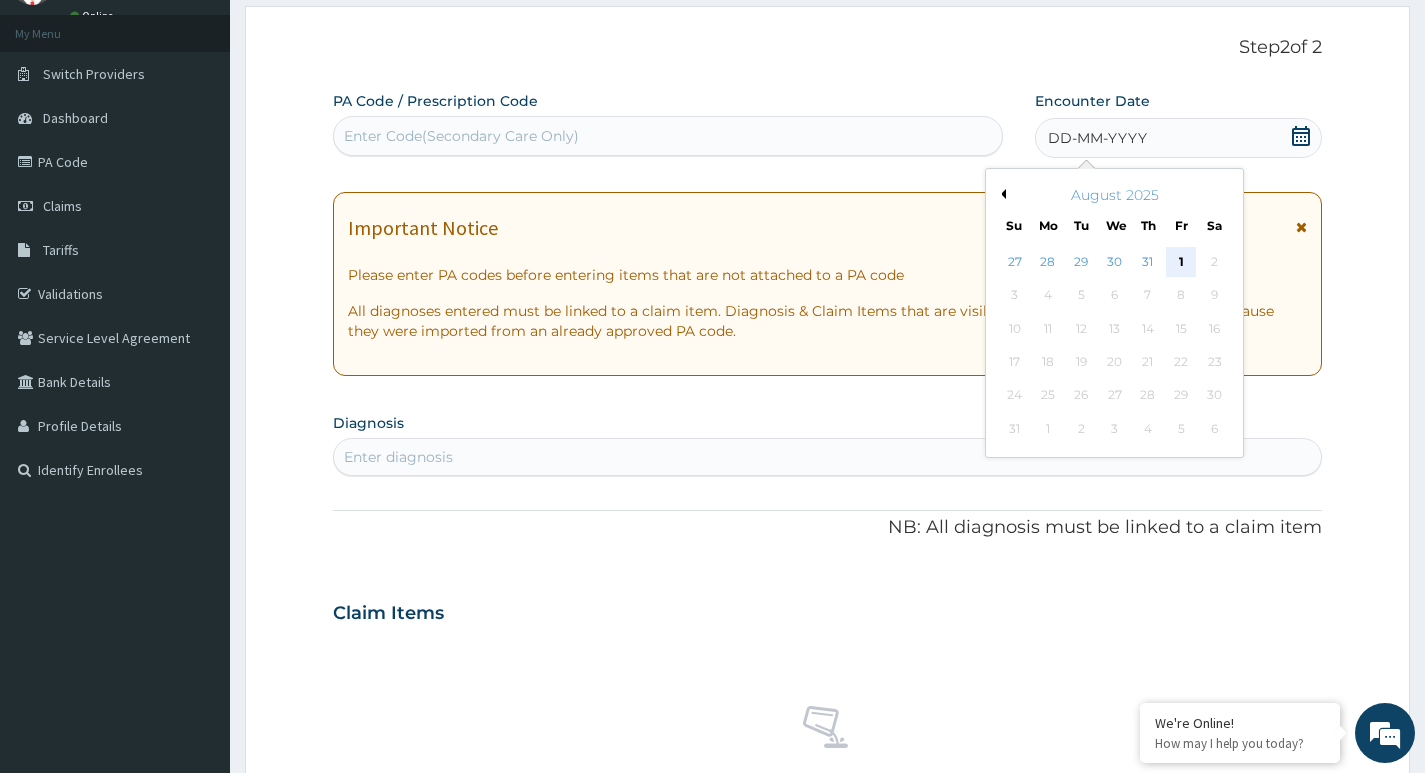 click on "1" at bounding box center (1181, 262) 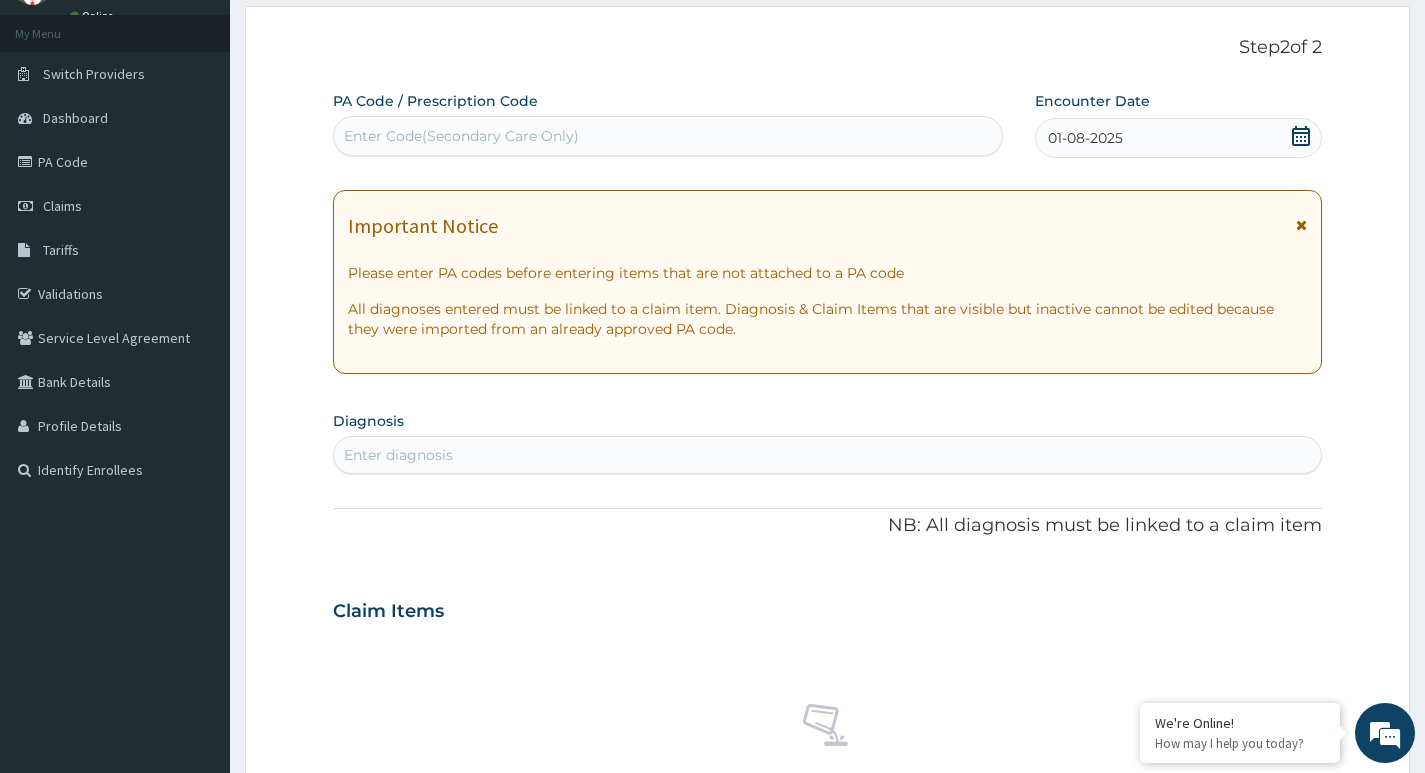 click on "Enter diagnosis" at bounding box center (827, 455) 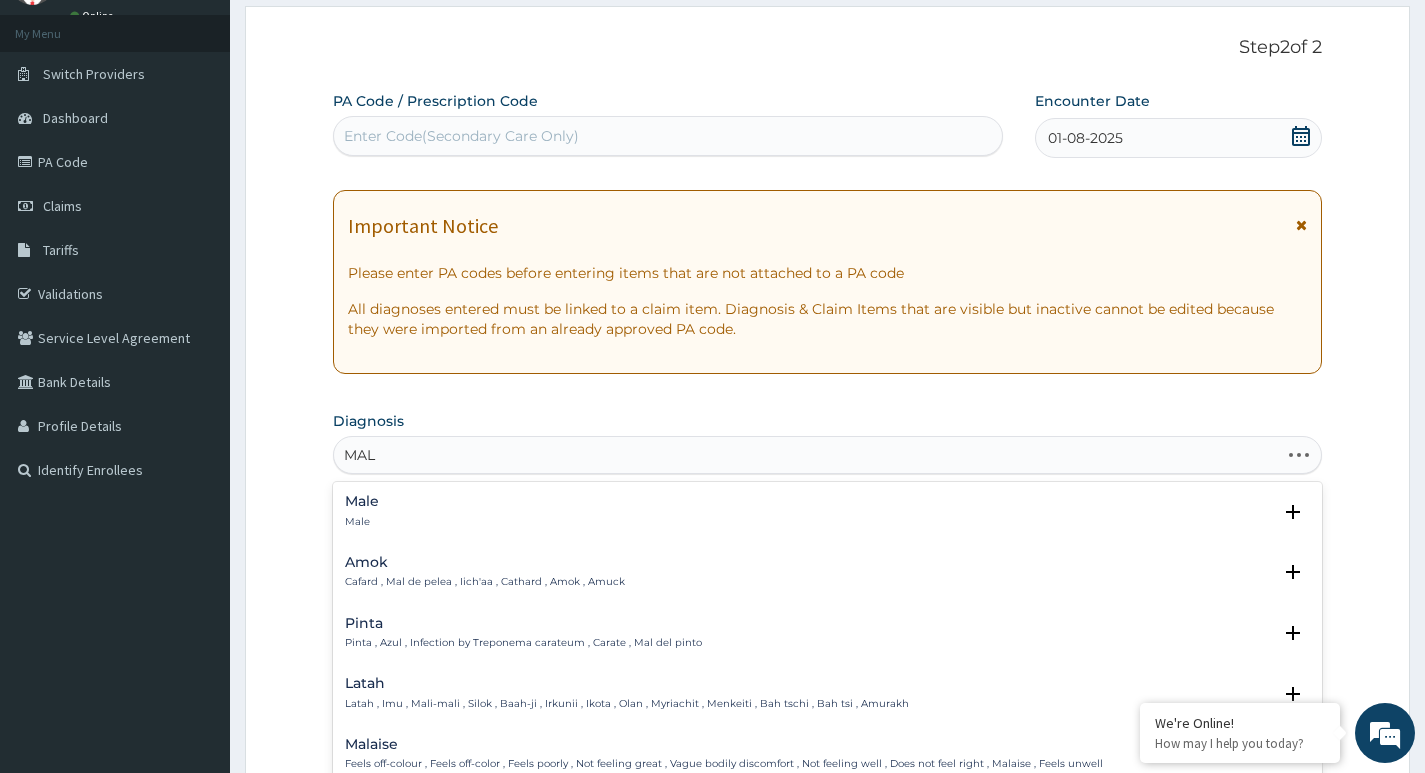 type on "MALA" 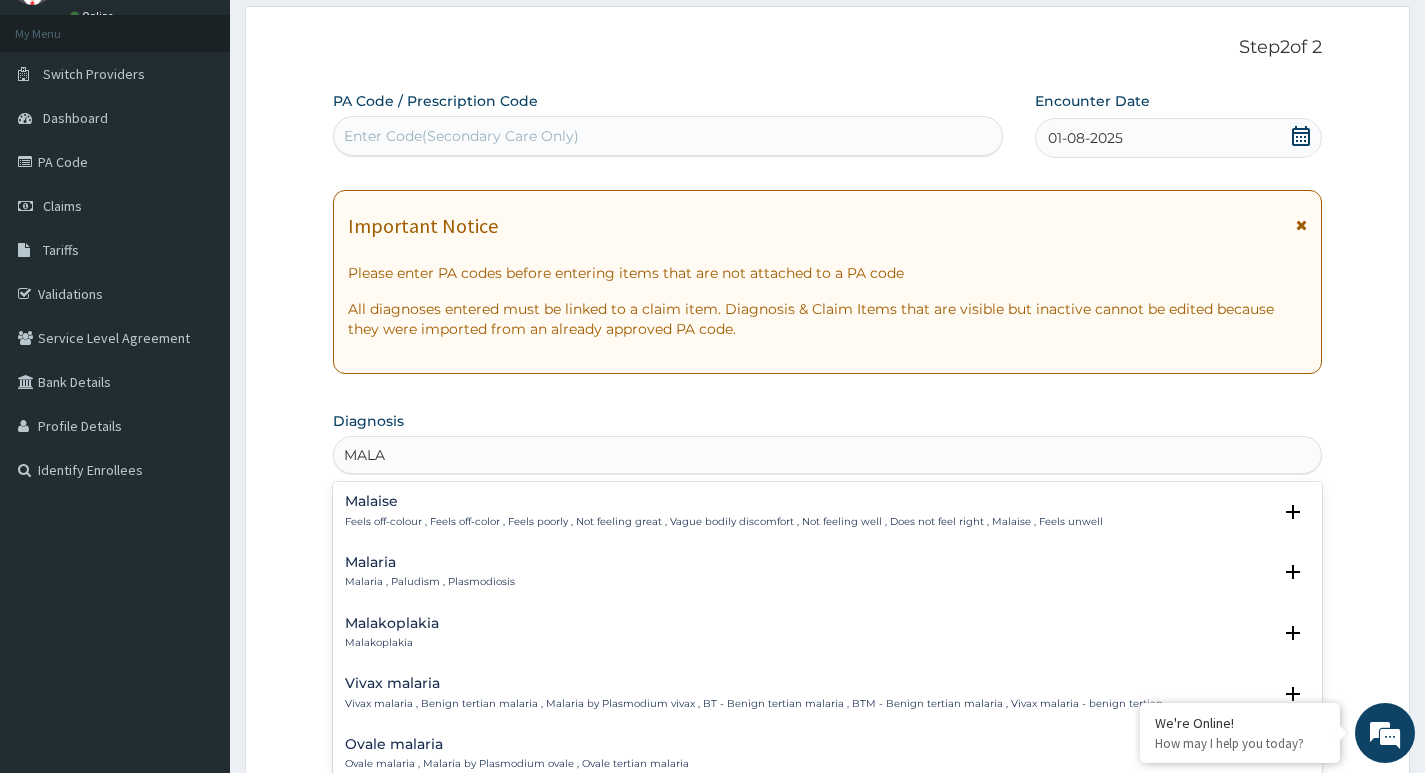 click on "Malaria , Paludism , Plasmodiosis" at bounding box center (430, 582) 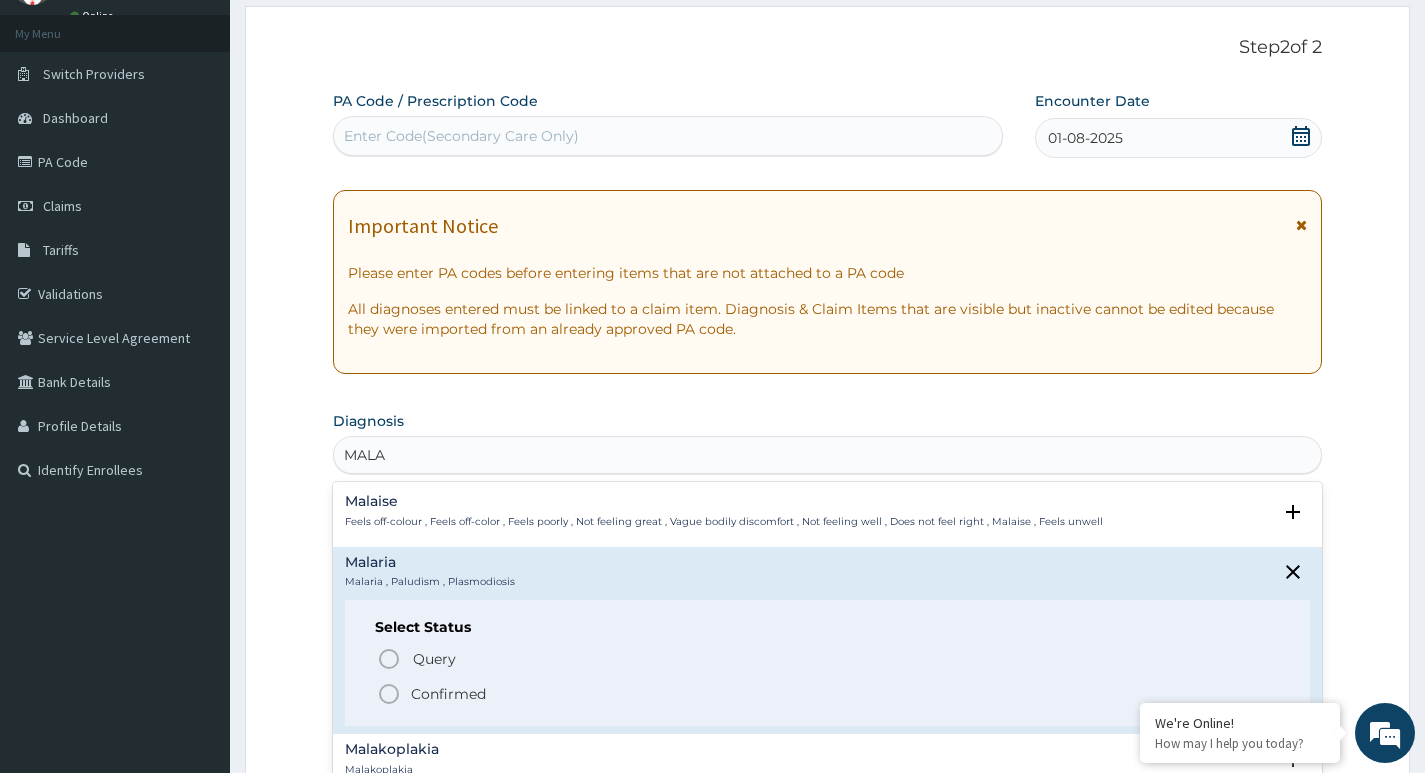 click 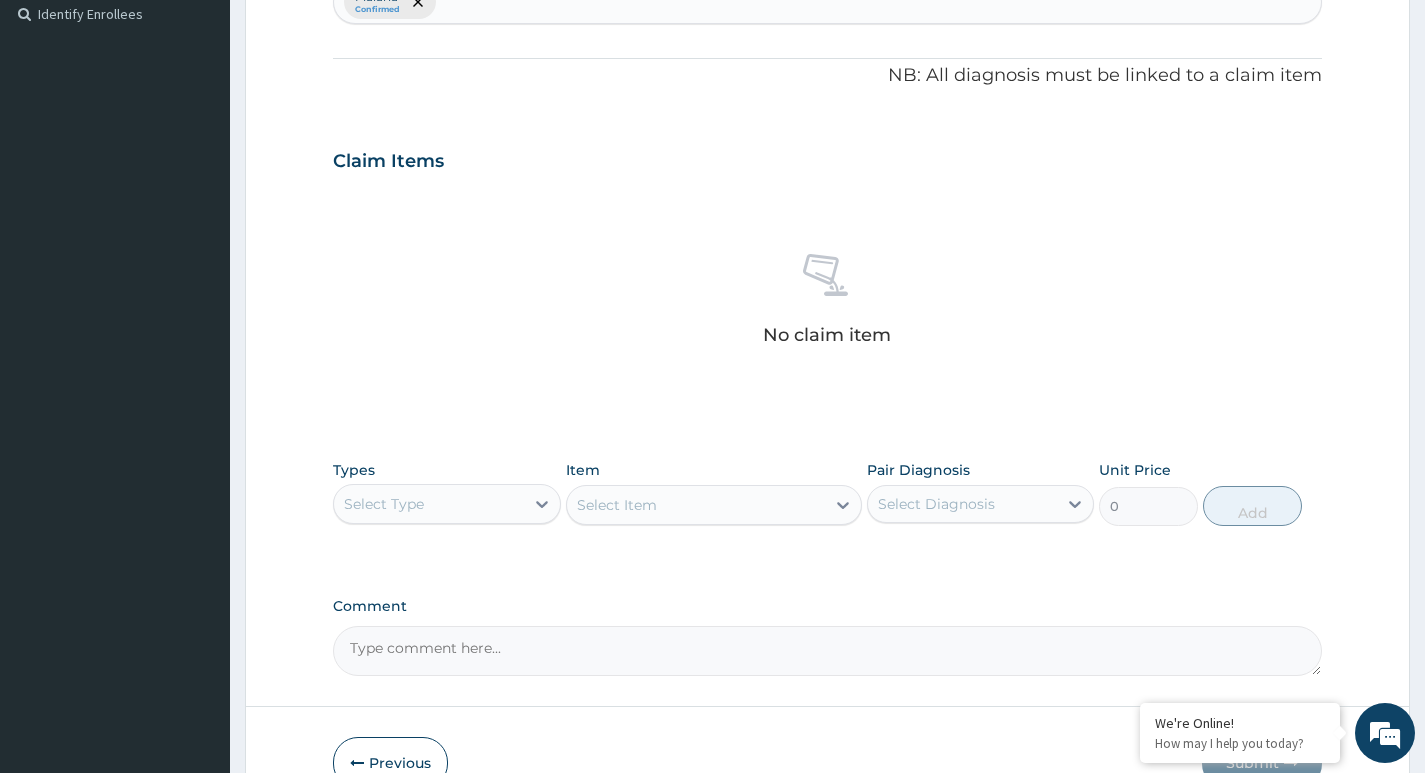 scroll, scrollTop: 600, scrollLeft: 0, axis: vertical 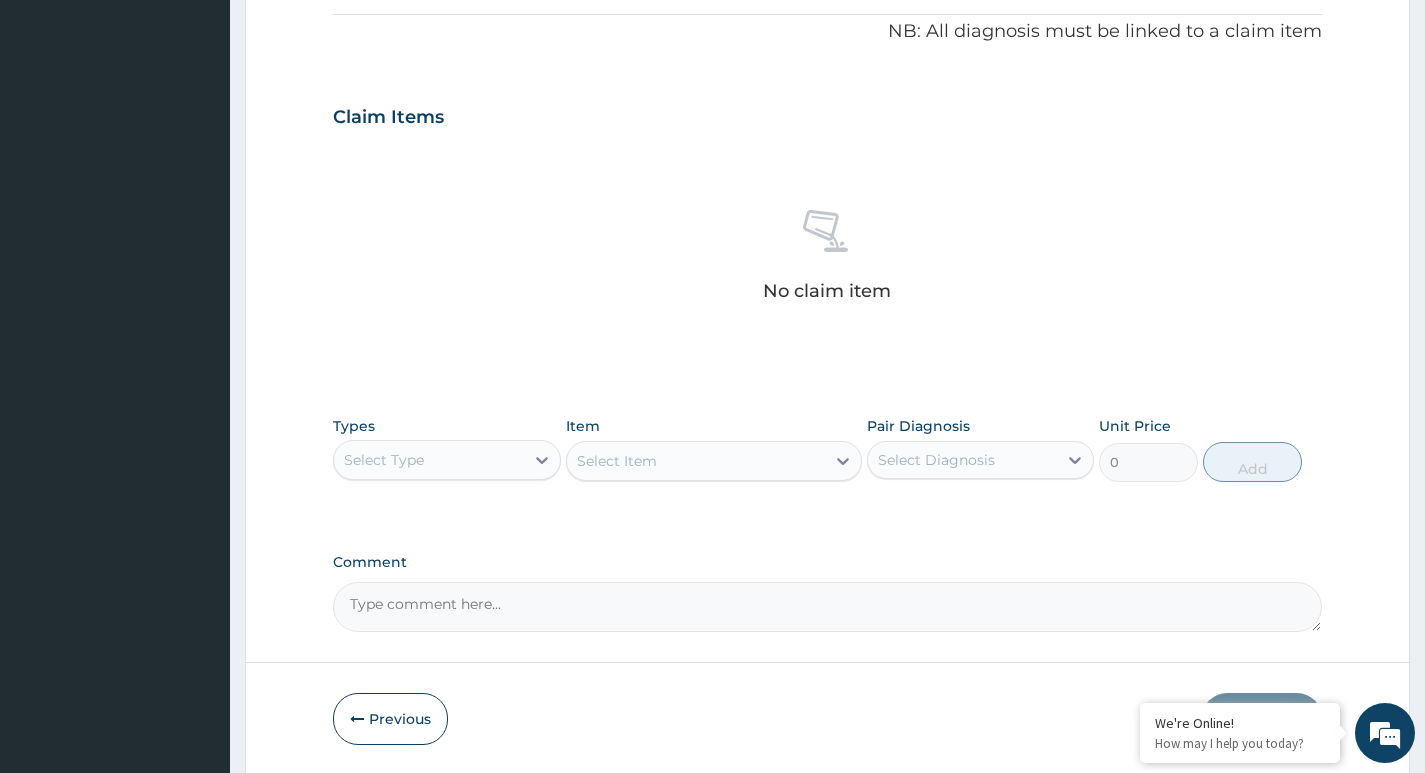 click on "Select Type" at bounding box center (428, 460) 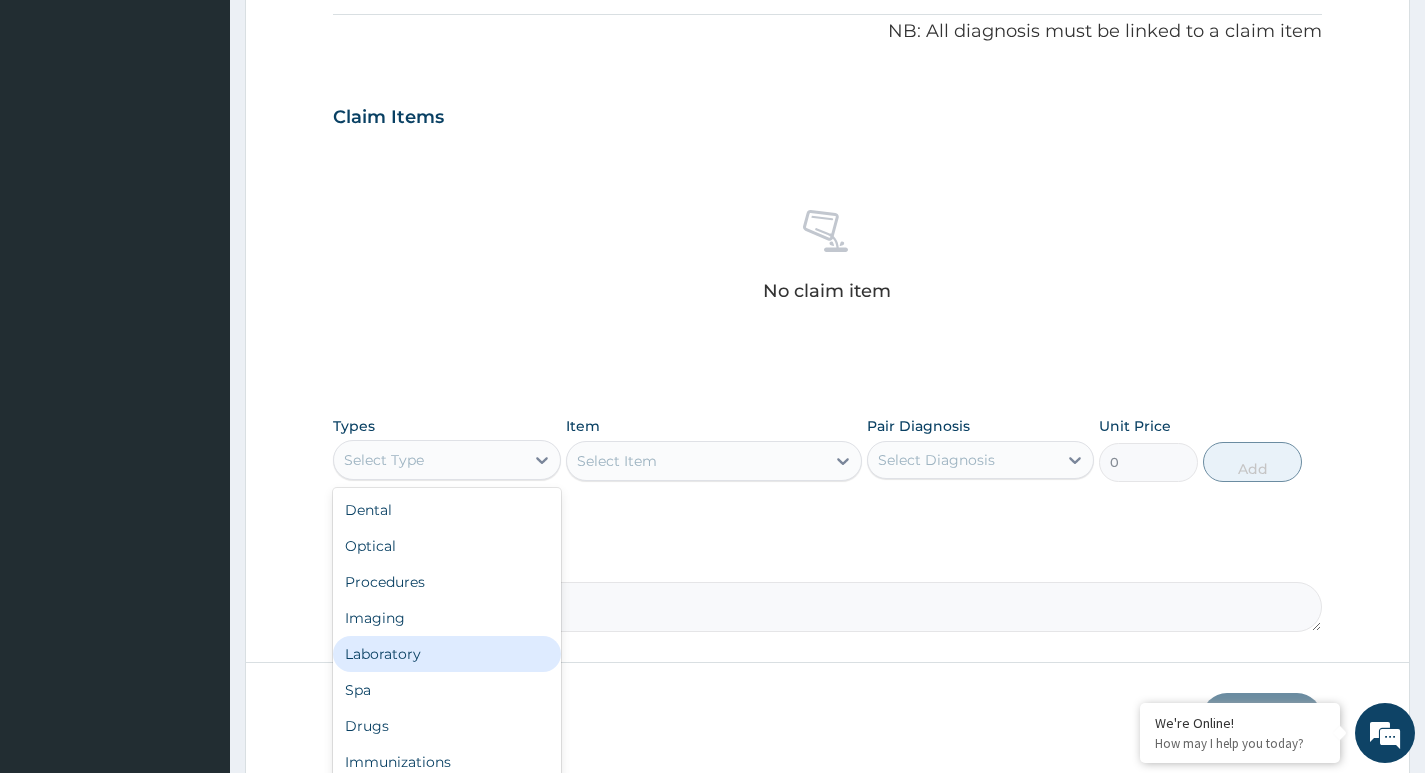 click on "Laboratory" at bounding box center [446, 654] 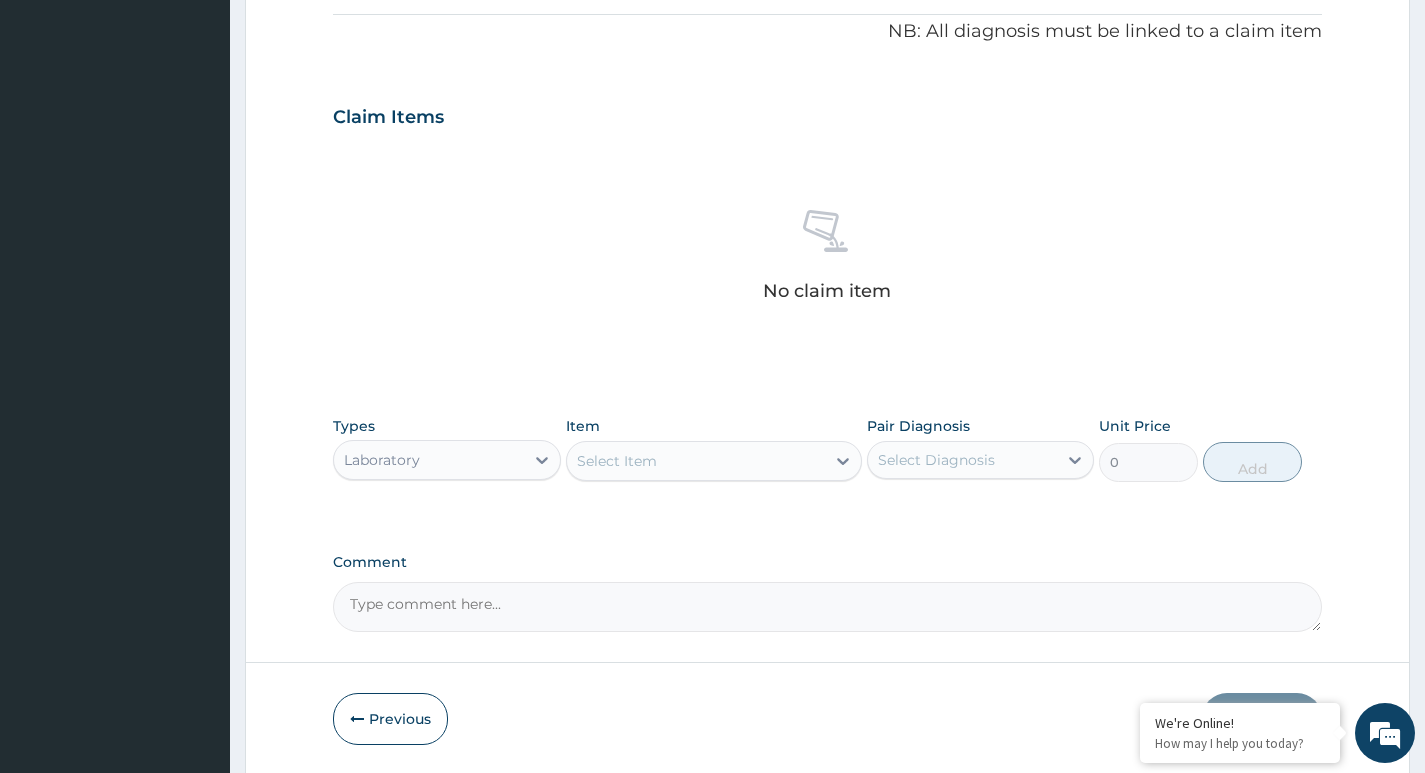 drag, startPoint x: 396, startPoint y: 456, endPoint x: 396, endPoint y: 485, distance: 29 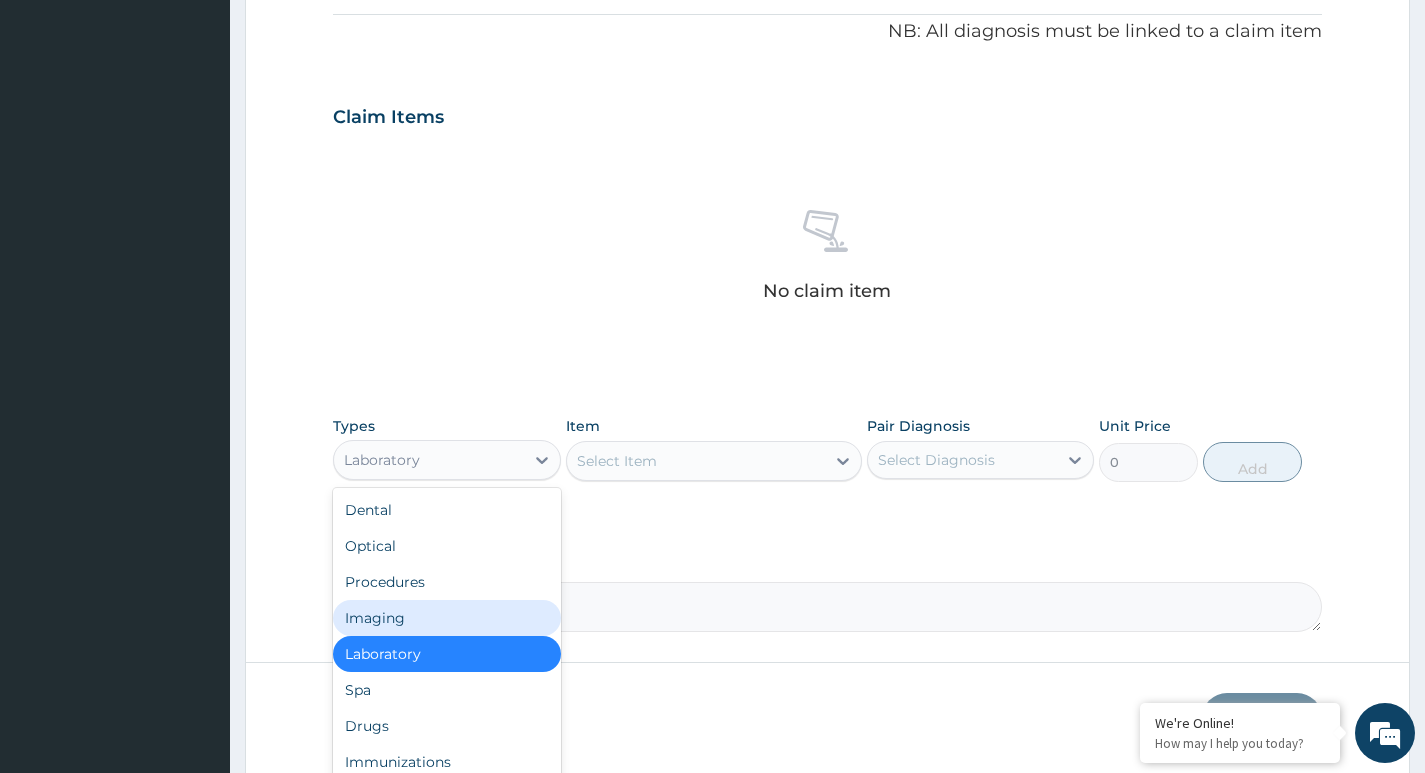 click on "Imaging" at bounding box center (446, 618) 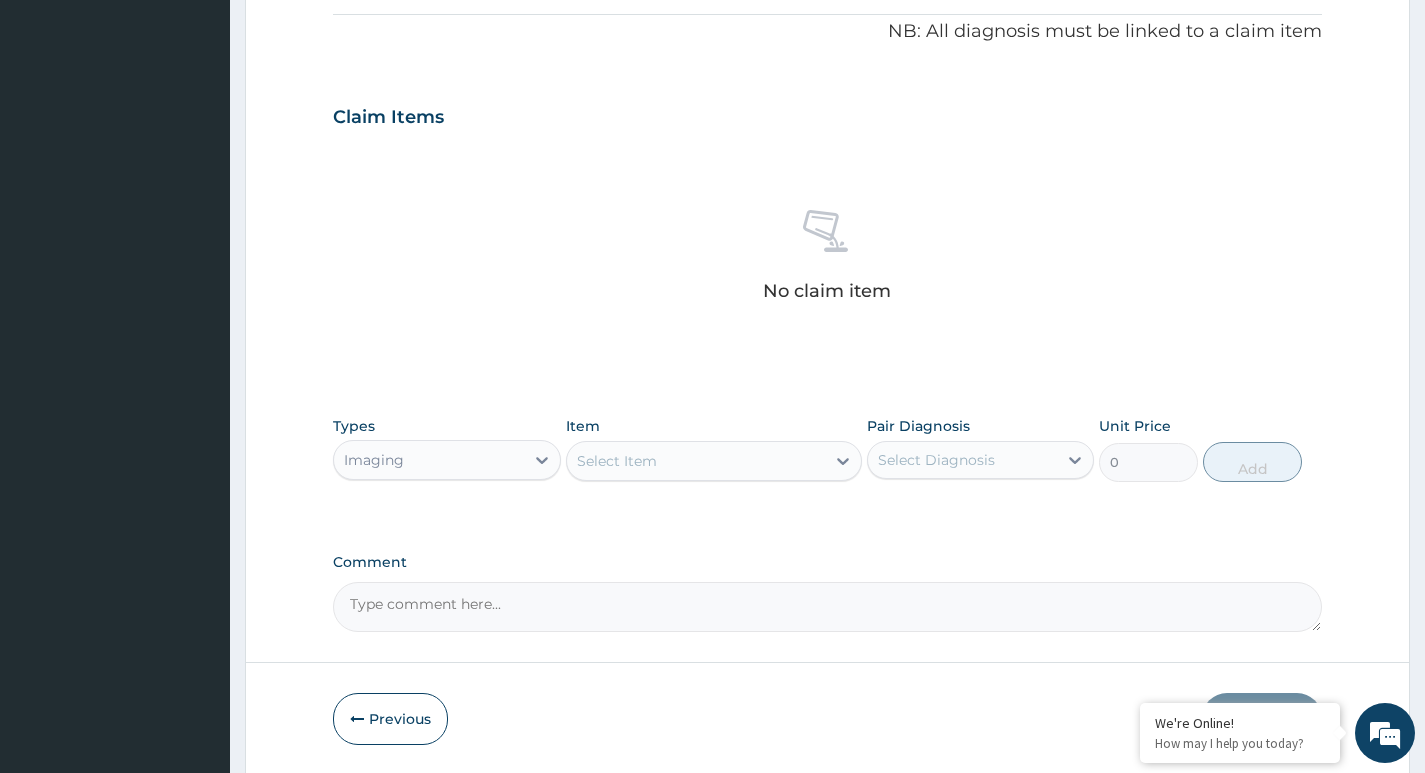 click on "Select Item" at bounding box center (617, 461) 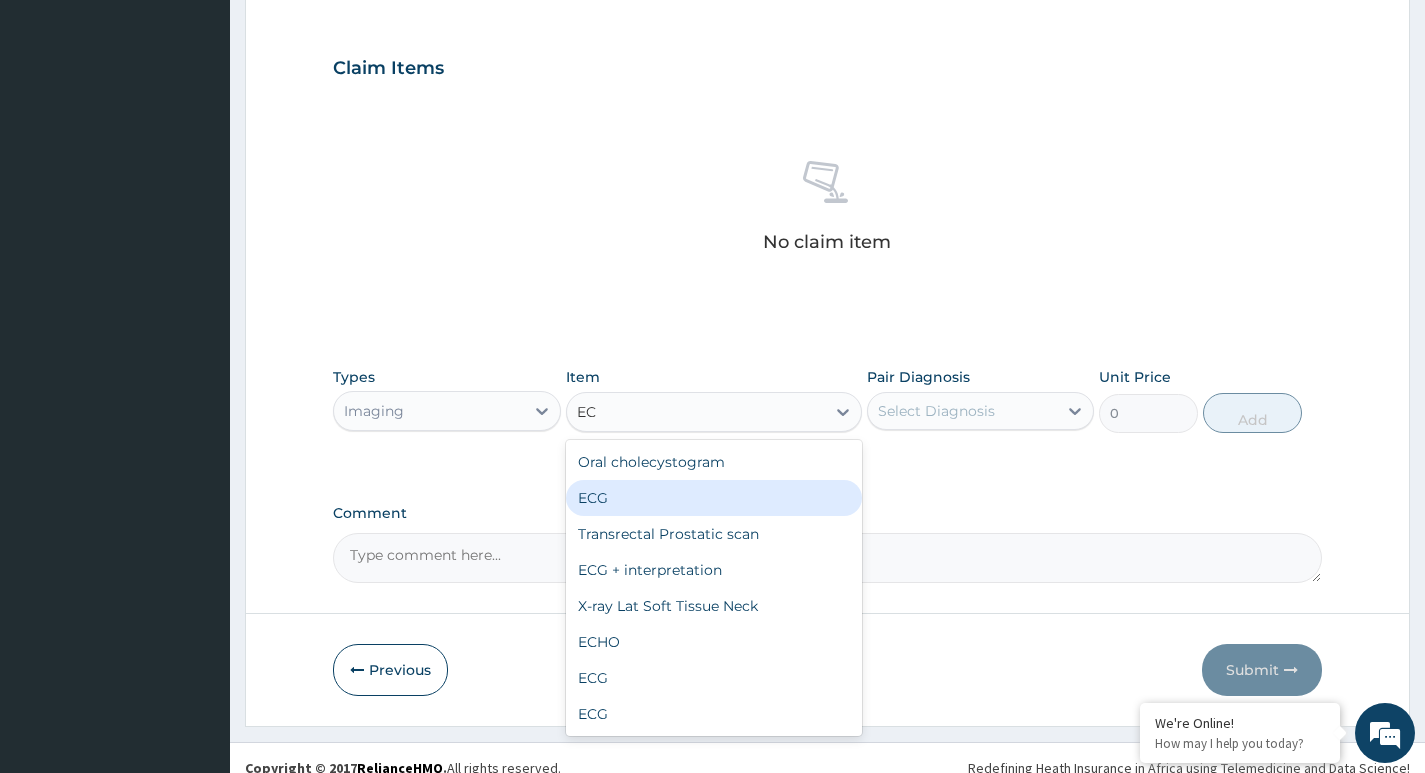 scroll, scrollTop: 669, scrollLeft: 0, axis: vertical 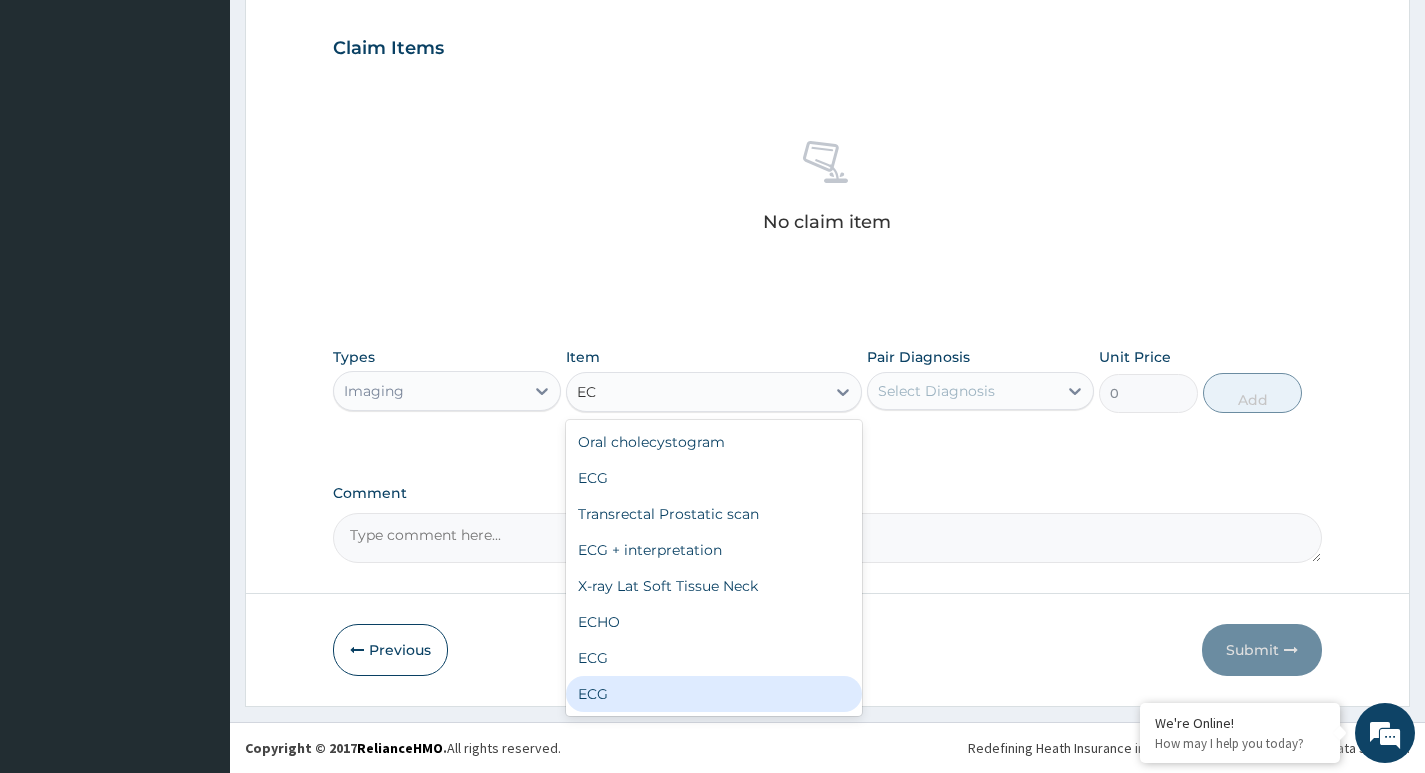 type on "EC" 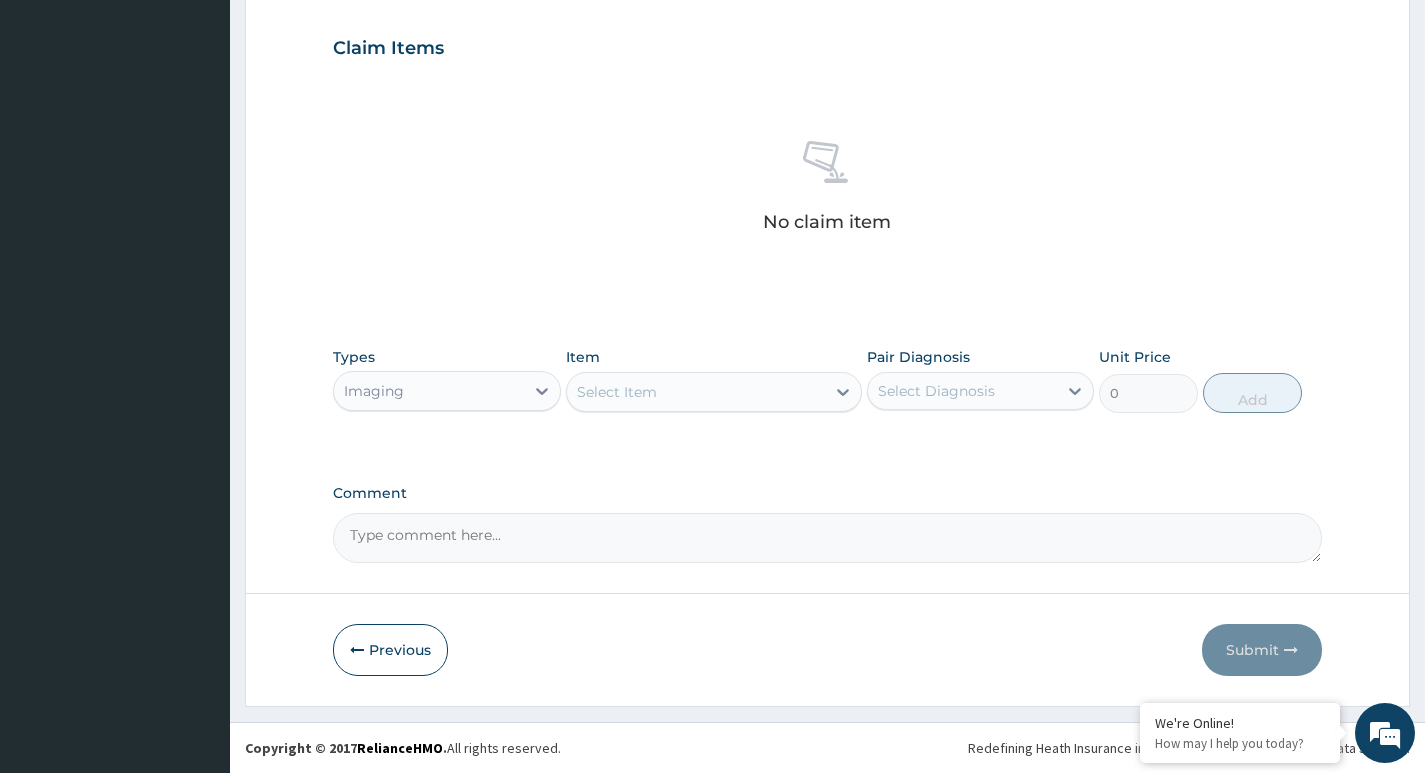 click on "Step  2  of 2 PA Code / Prescription Code Enter Code(Secondary Care Only) Encounter Date 01-08-2025 Important Notice Please enter PA codes before entering items that are not attached to a PA code   All diagnoses entered must be linked to a claim item. Diagnosis & Claim Items that are visible but inactive cannot be edited because they were imported from an already approved PA code. Diagnosis Malaria Confirmed NB: All diagnosis must be linked to a claim item Claim Items No claim item Types Imaging Item Select Item Pair Diagnosis Select Diagnosis Unit Price 0 Add Comment     Previous   Submit" at bounding box center (827, 71) 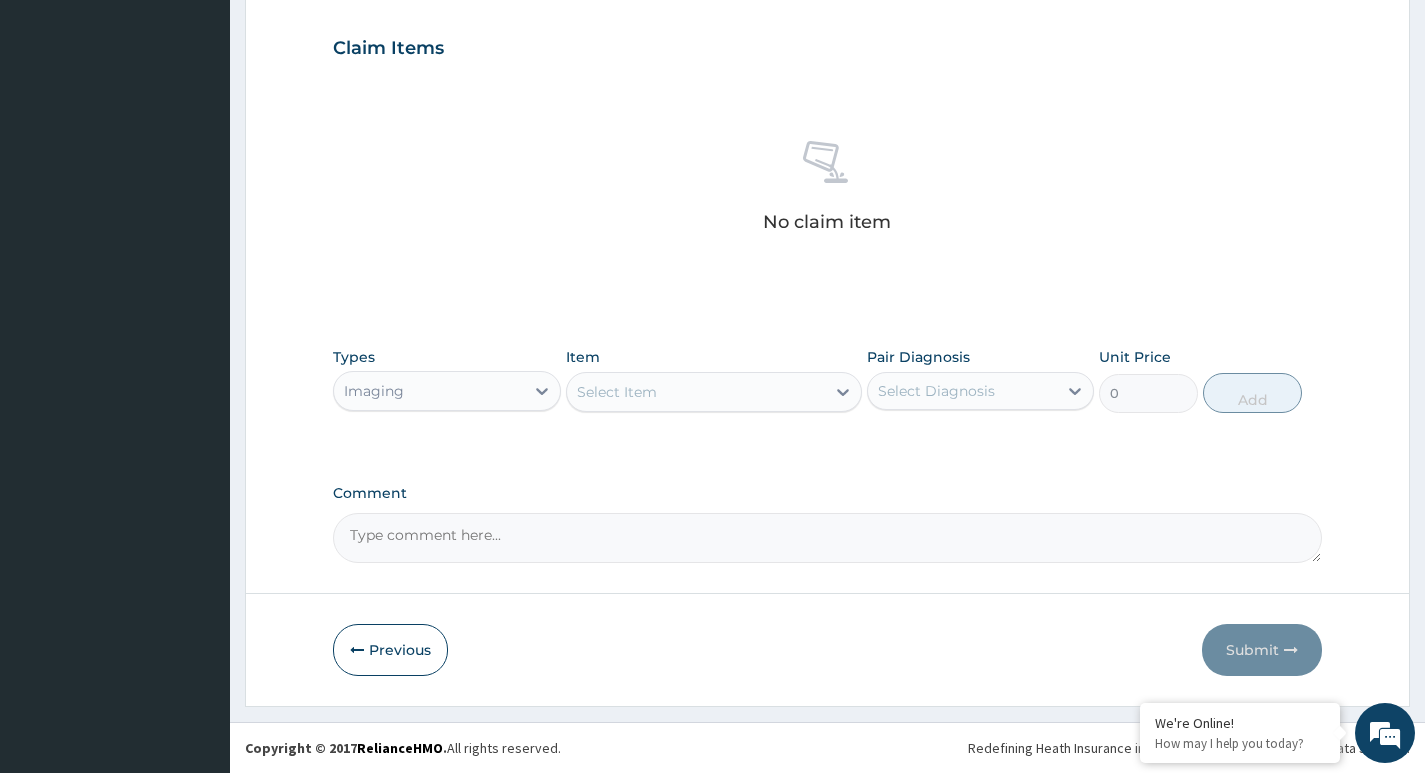click on "Select Item" at bounding box center (696, 392) 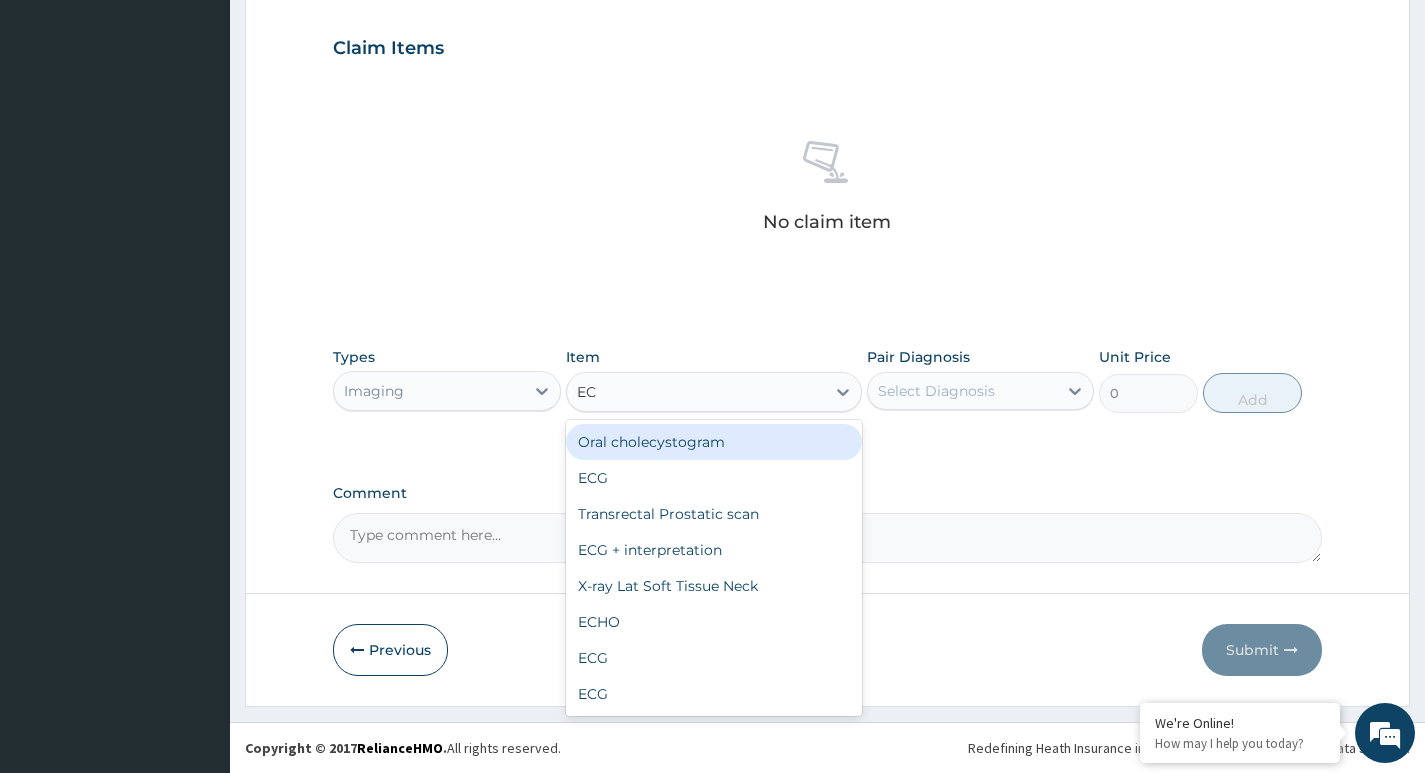 type on "ECG" 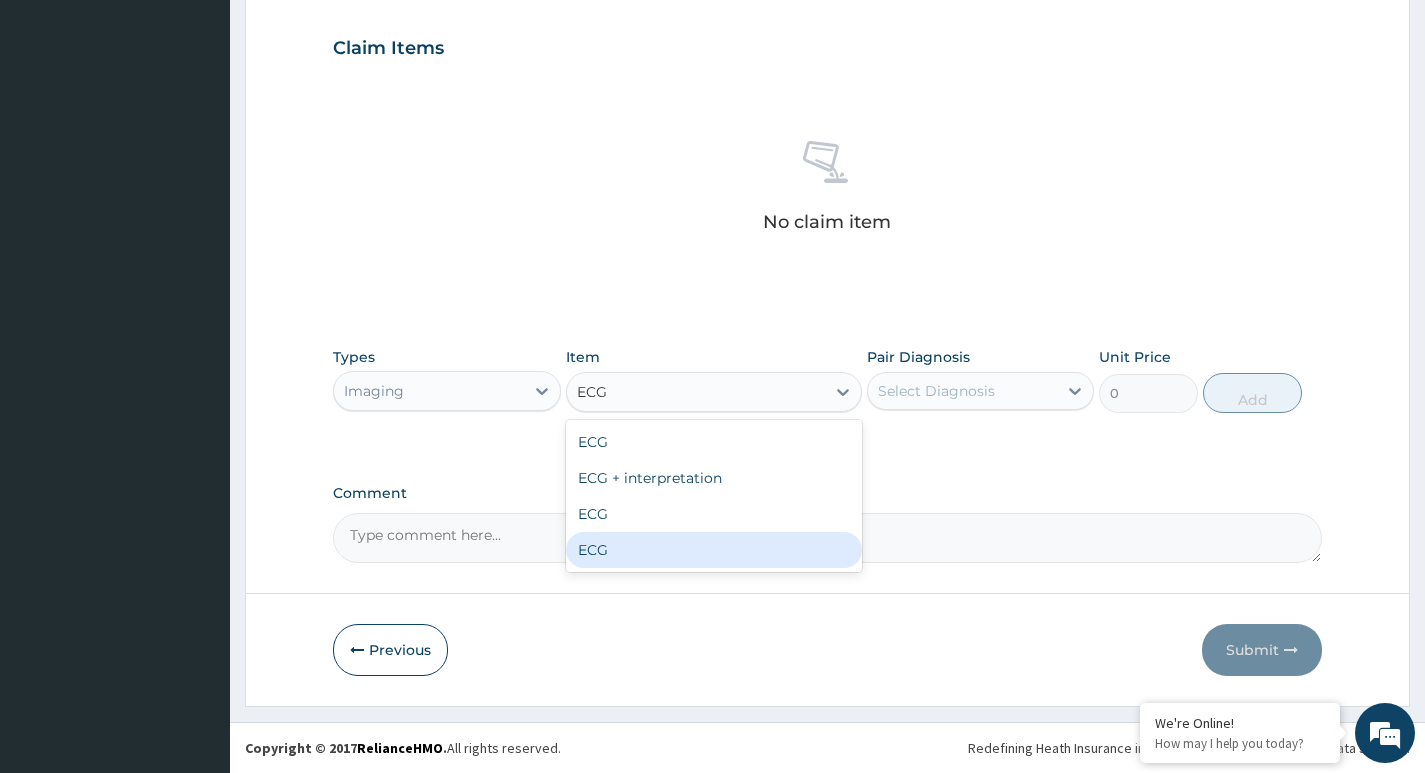click on "ECG" at bounding box center [714, 550] 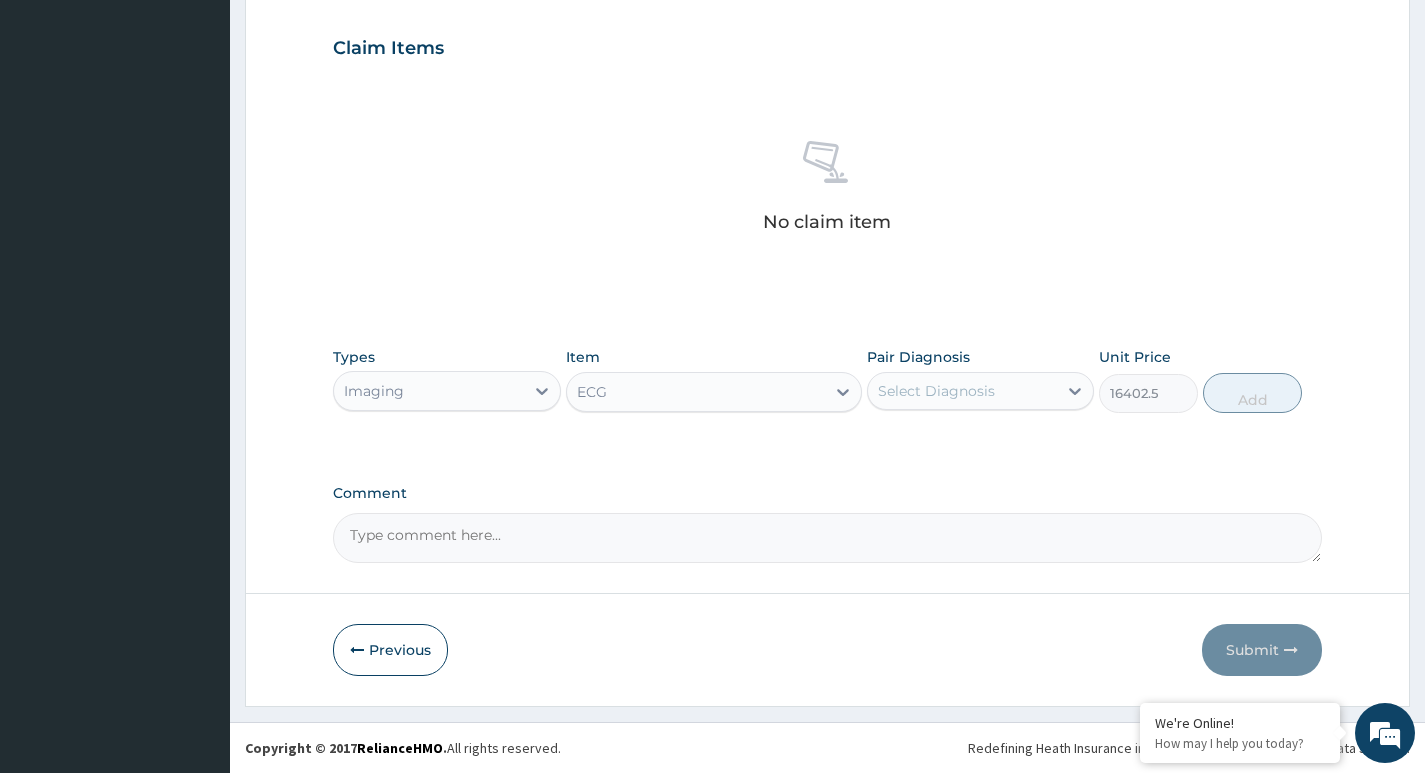 click on "Select Diagnosis" at bounding box center [936, 391] 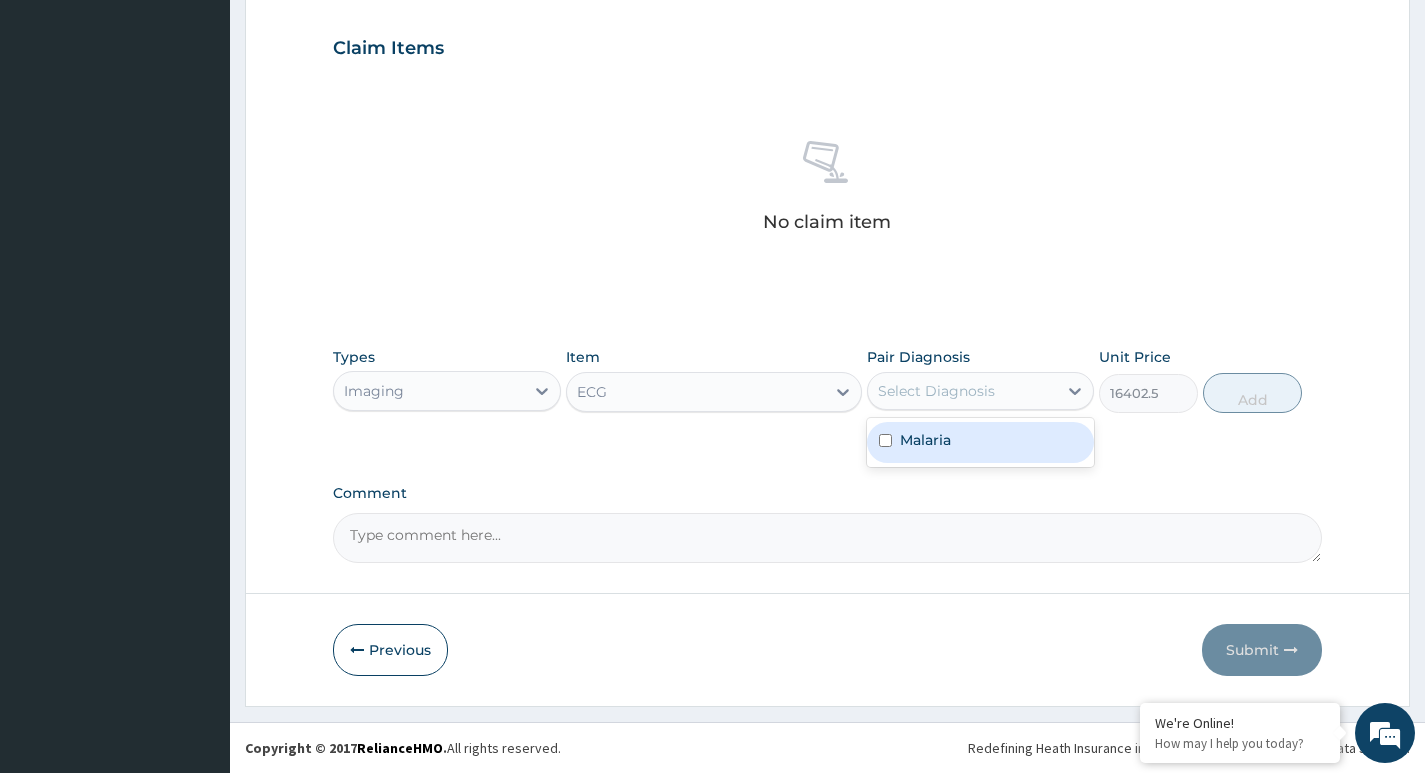 click on "Malaria" at bounding box center [980, 442] 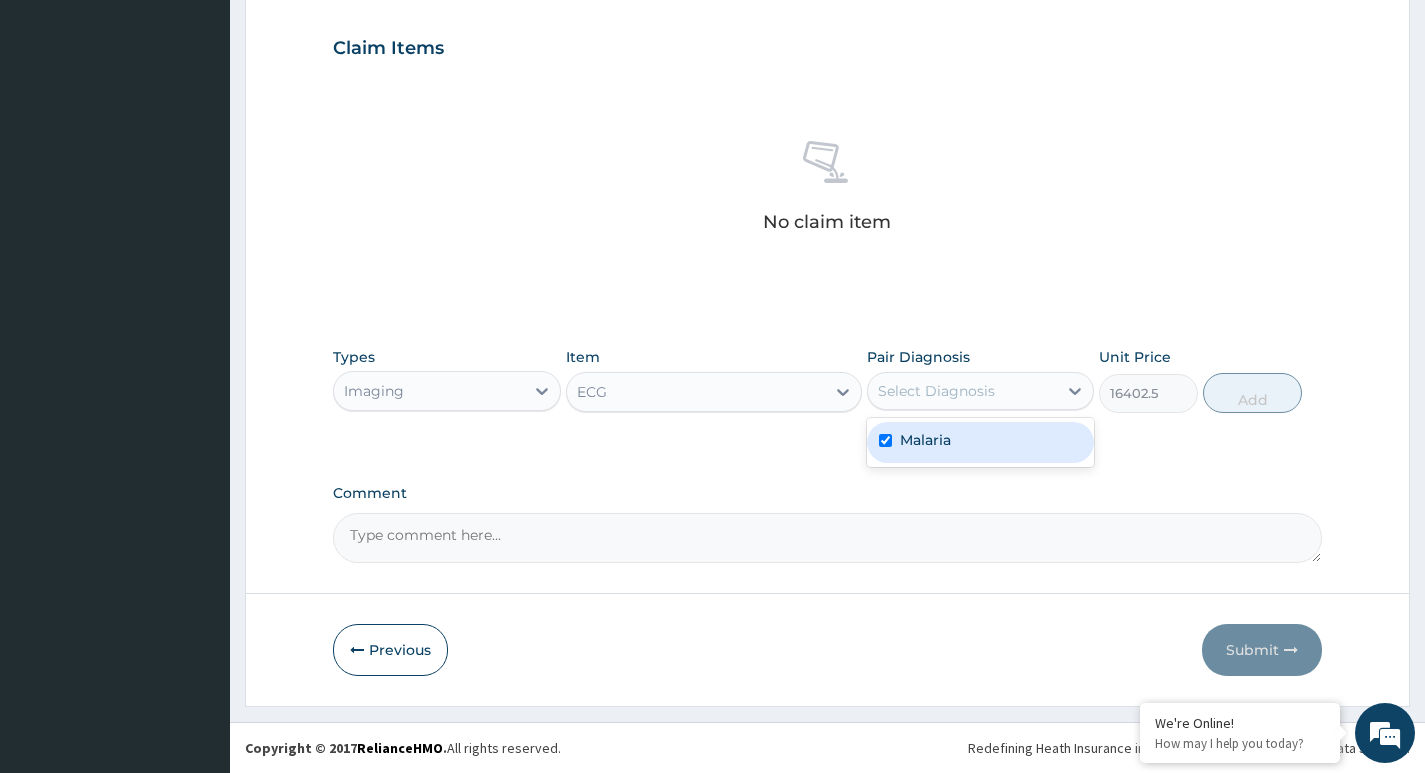 checkbox on "true" 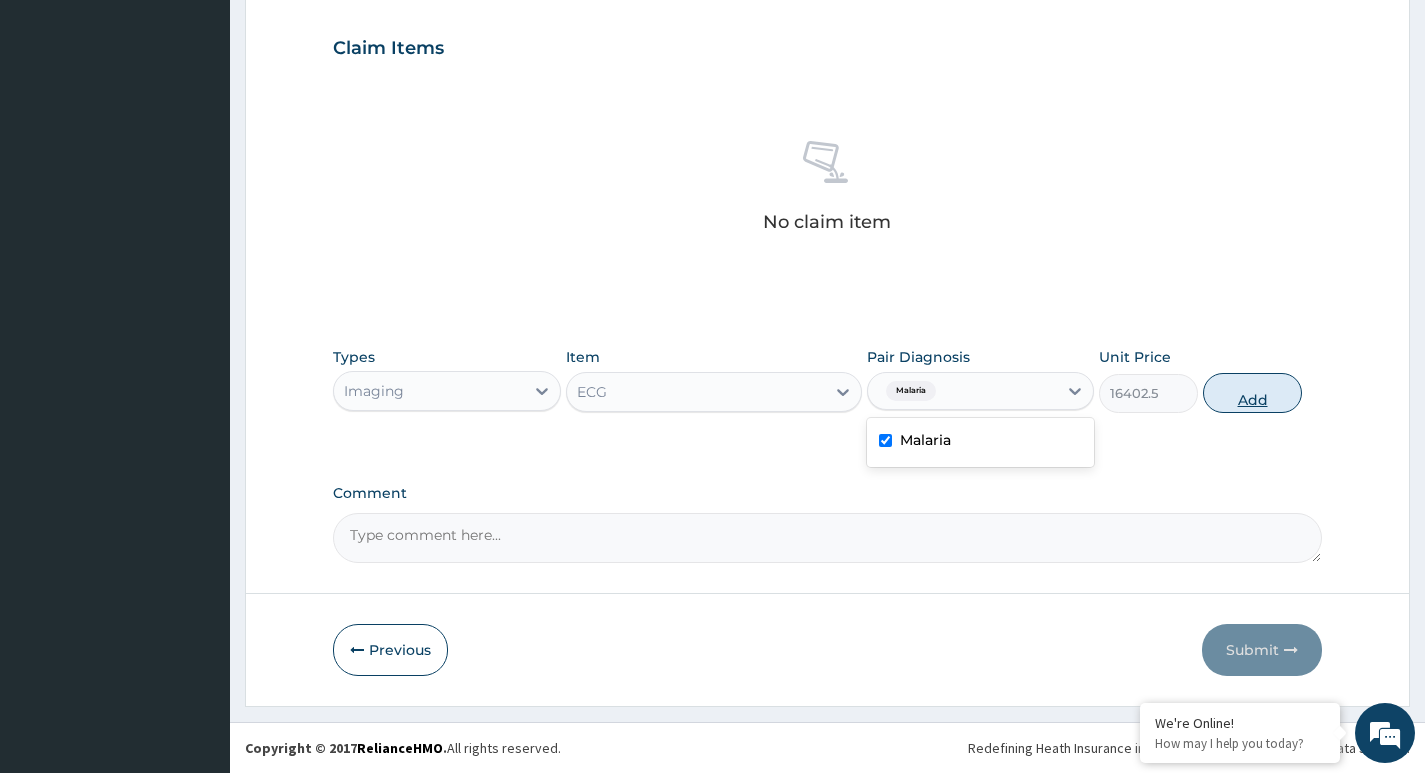 click on "Add" at bounding box center [1252, 393] 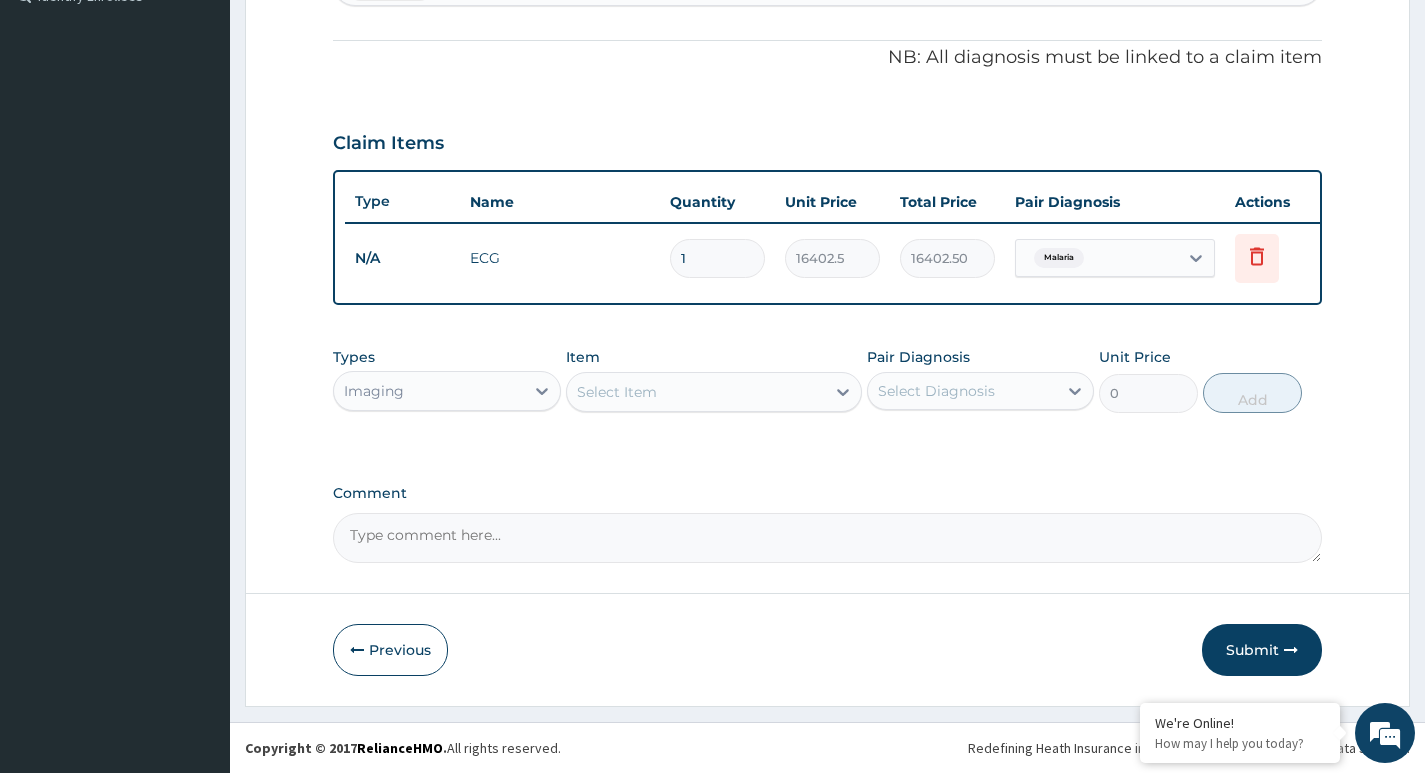 scroll, scrollTop: 589, scrollLeft: 0, axis: vertical 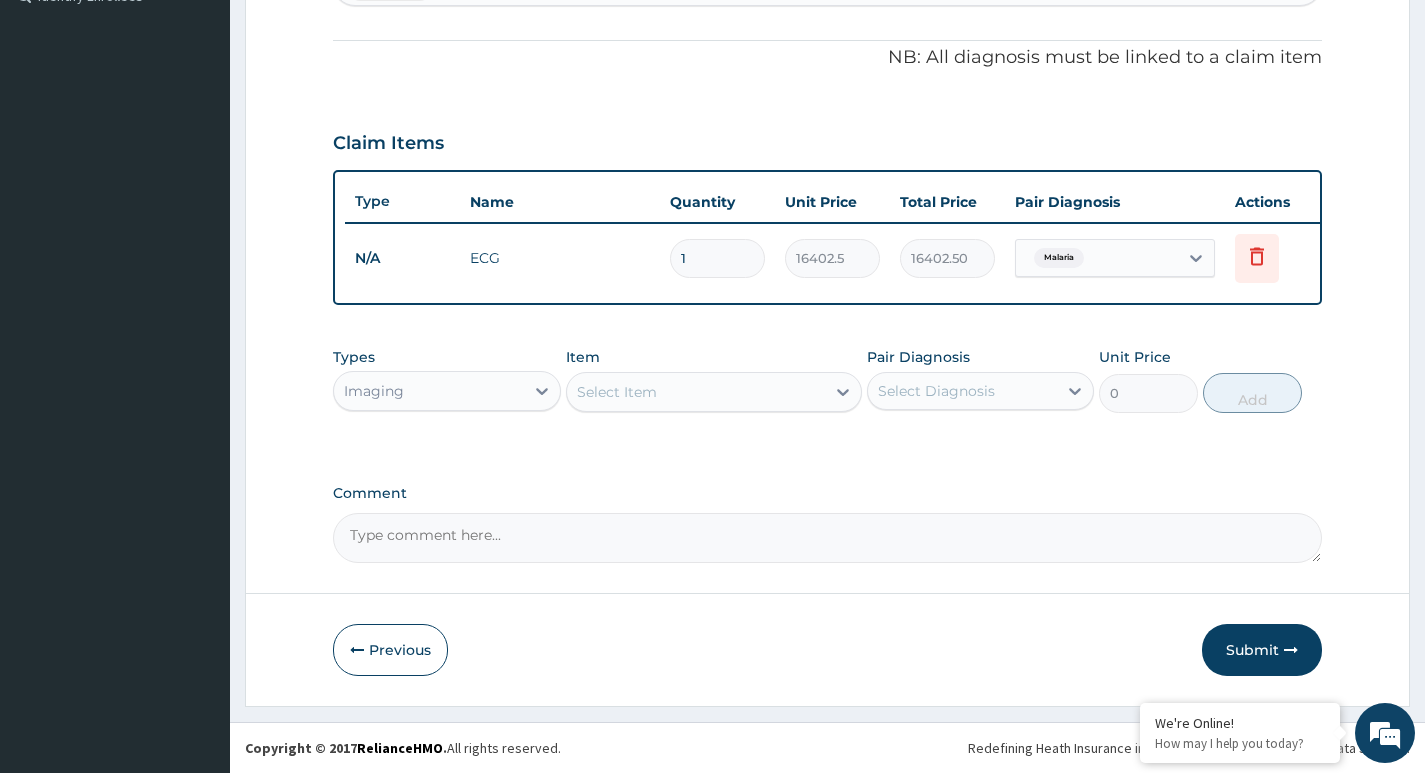 click on "Select Item" at bounding box center [617, 392] 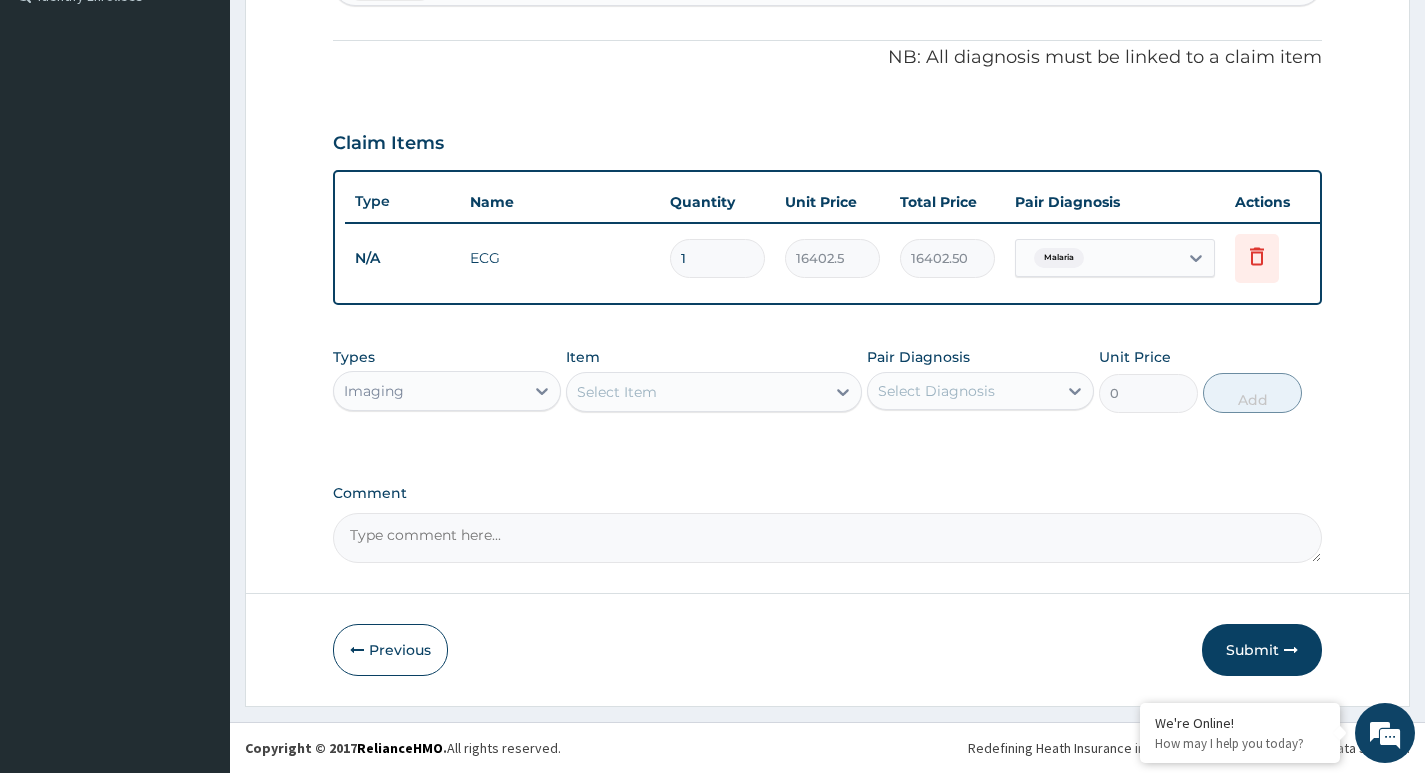 click on "Select Item" at bounding box center (617, 392) 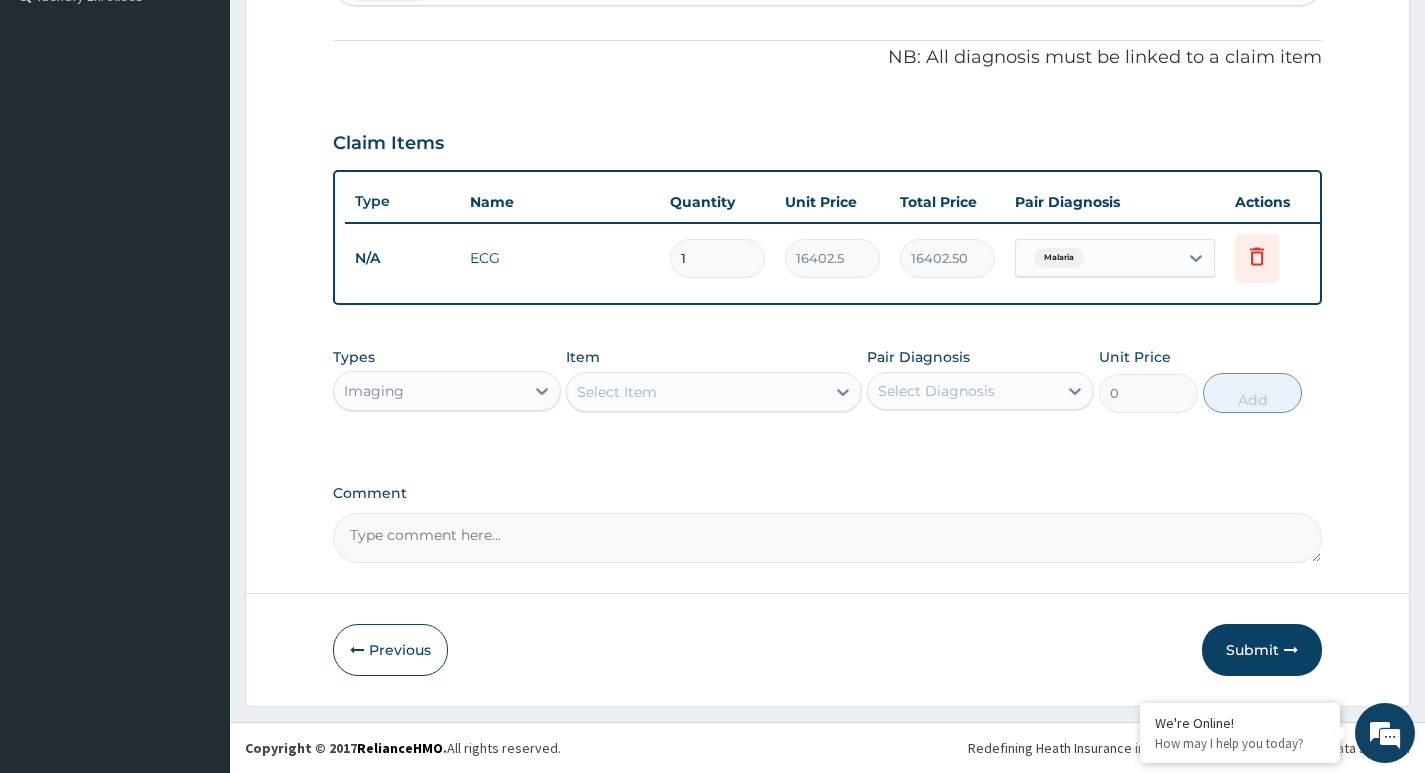 click on "Imaging" at bounding box center (428, 391) 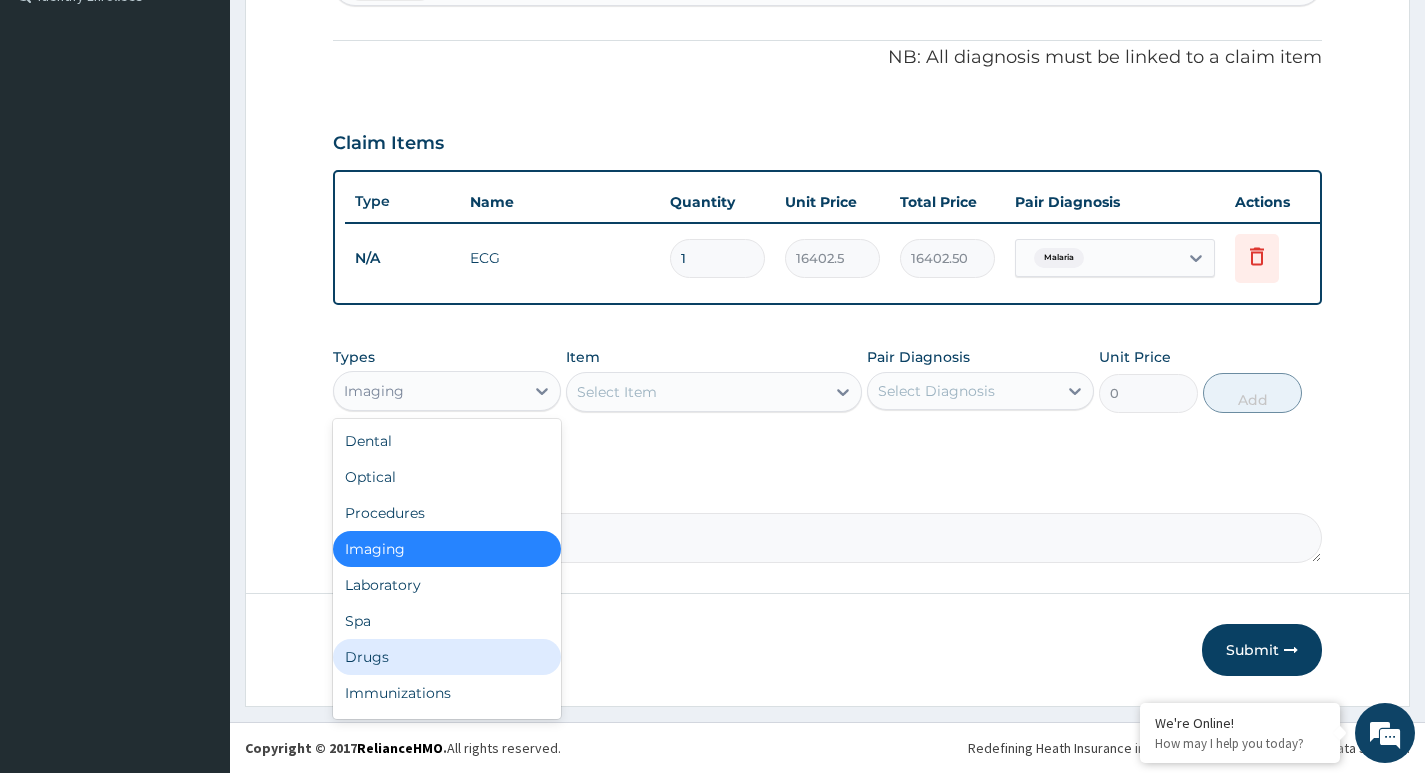 click on "Drugs" at bounding box center [446, 657] 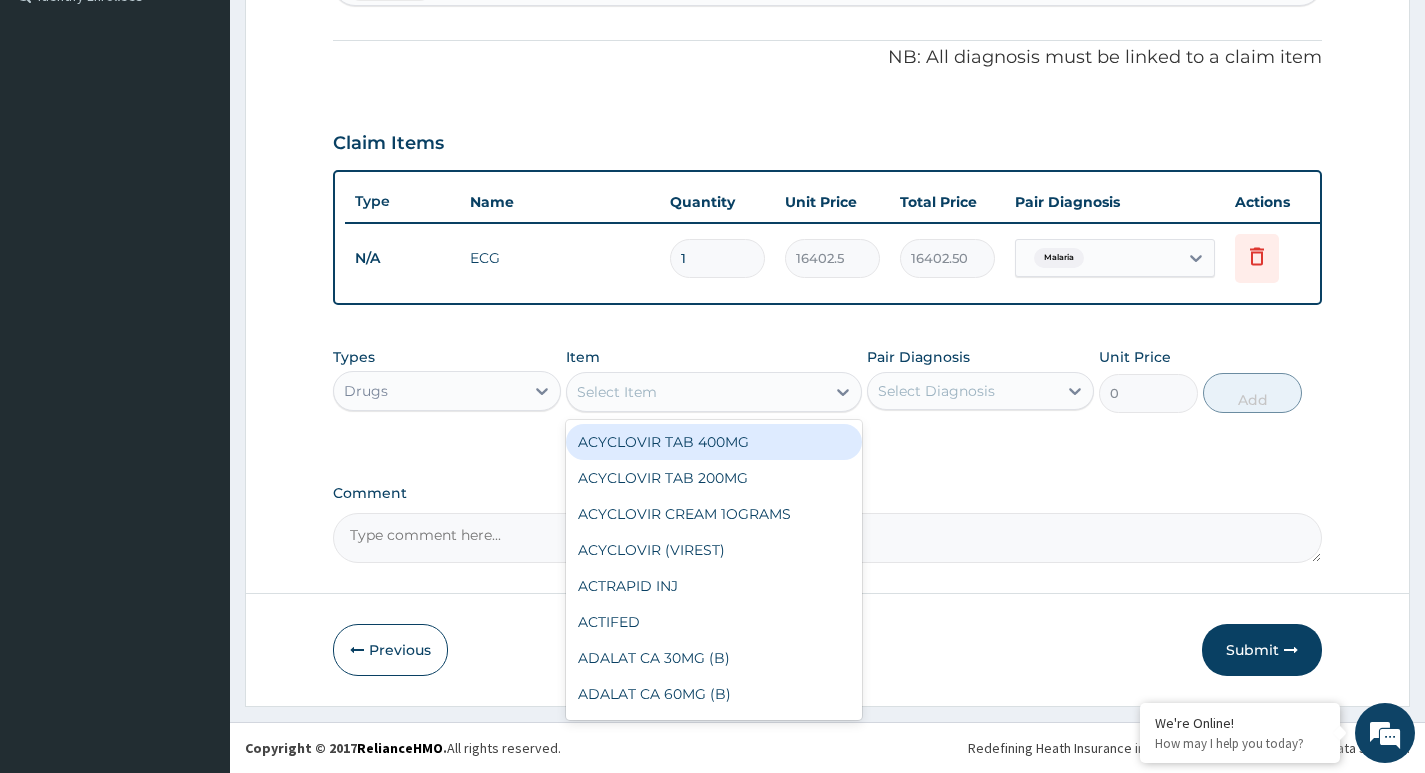 click on "Select Item" at bounding box center [696, 392] 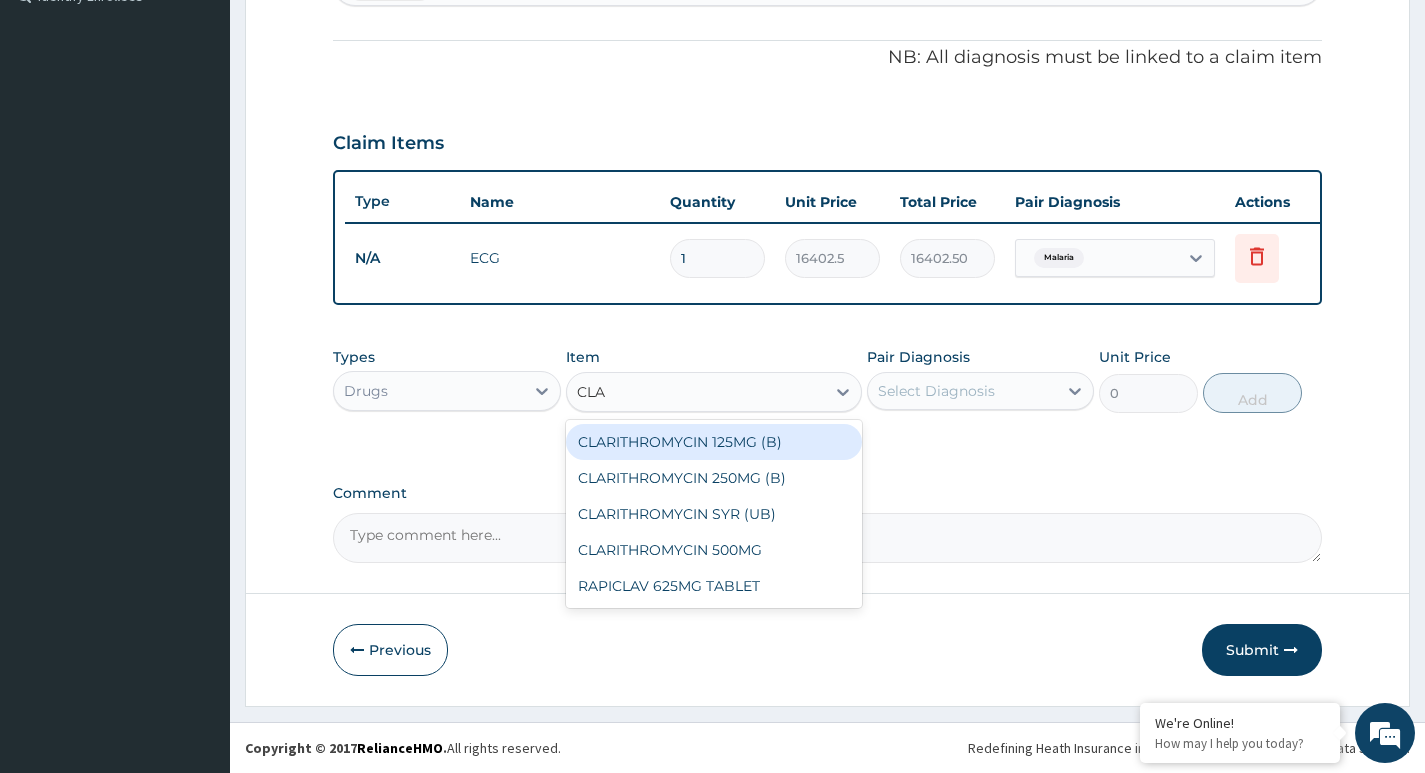 type on "CLAR" 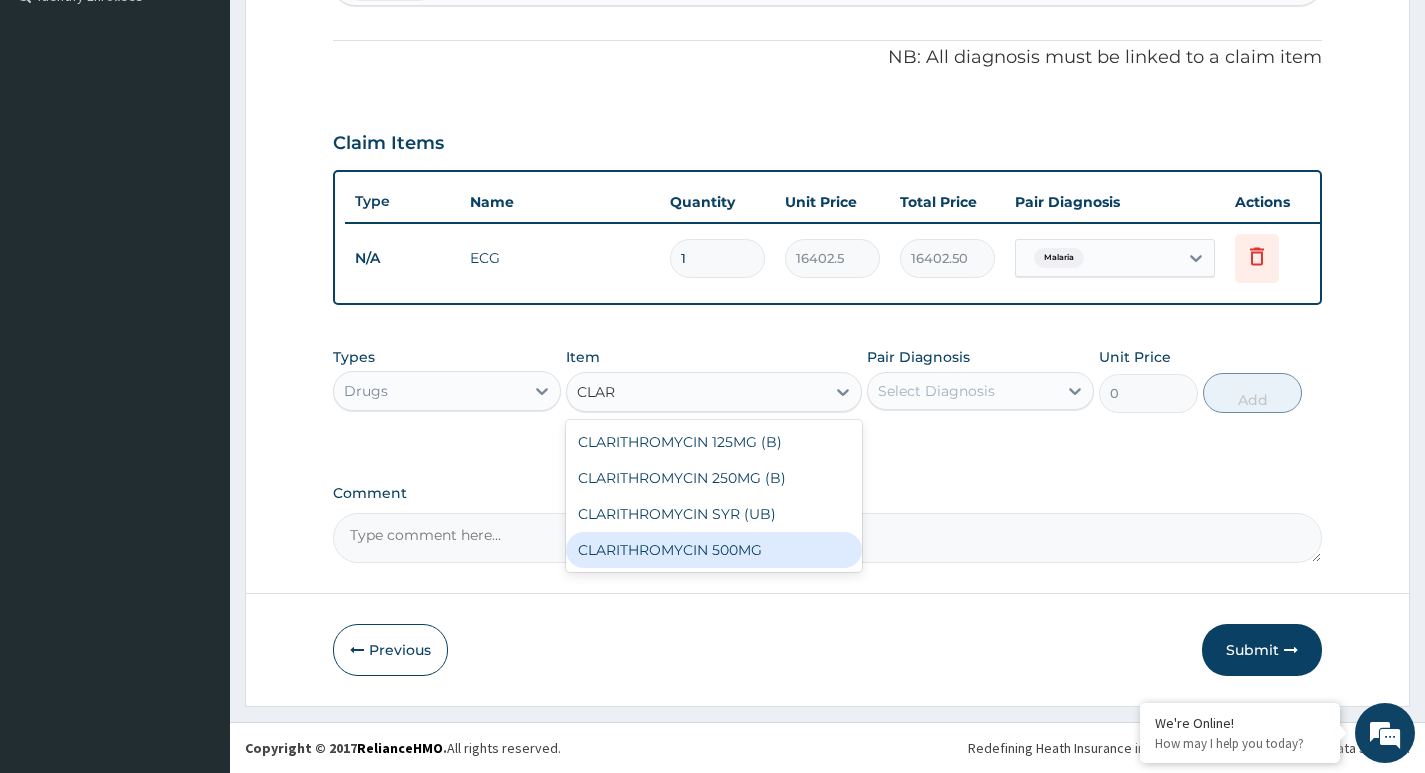 click on "CLARITHROMYCIN 500MG" at bounding box center [714, 550] 